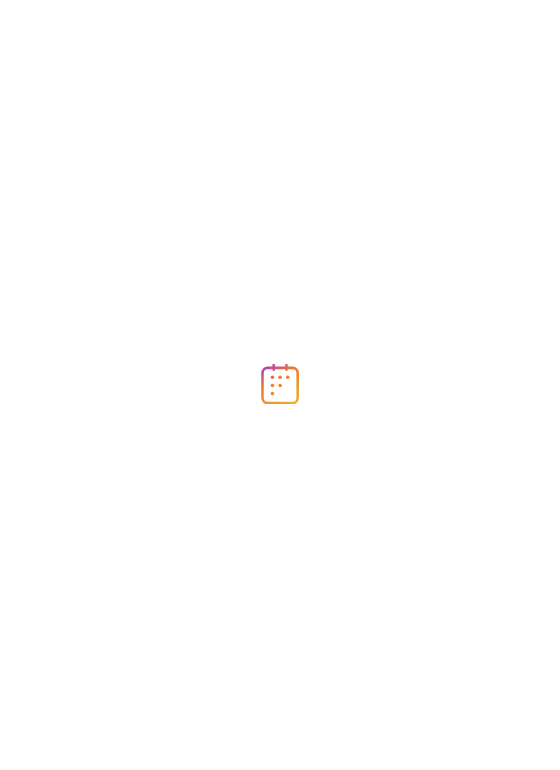 scroll, scrollTop: 0, scrollLeft: 0, axis: both 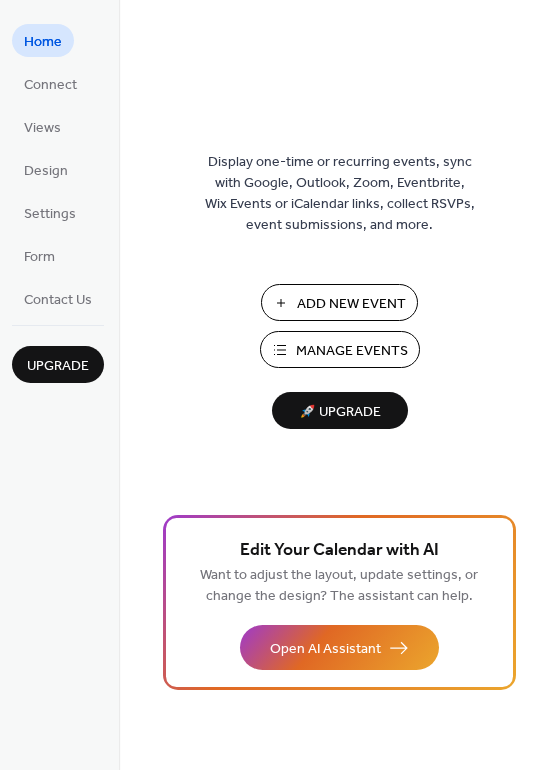 click on "Manage Events" at bounding box center (352, 351) 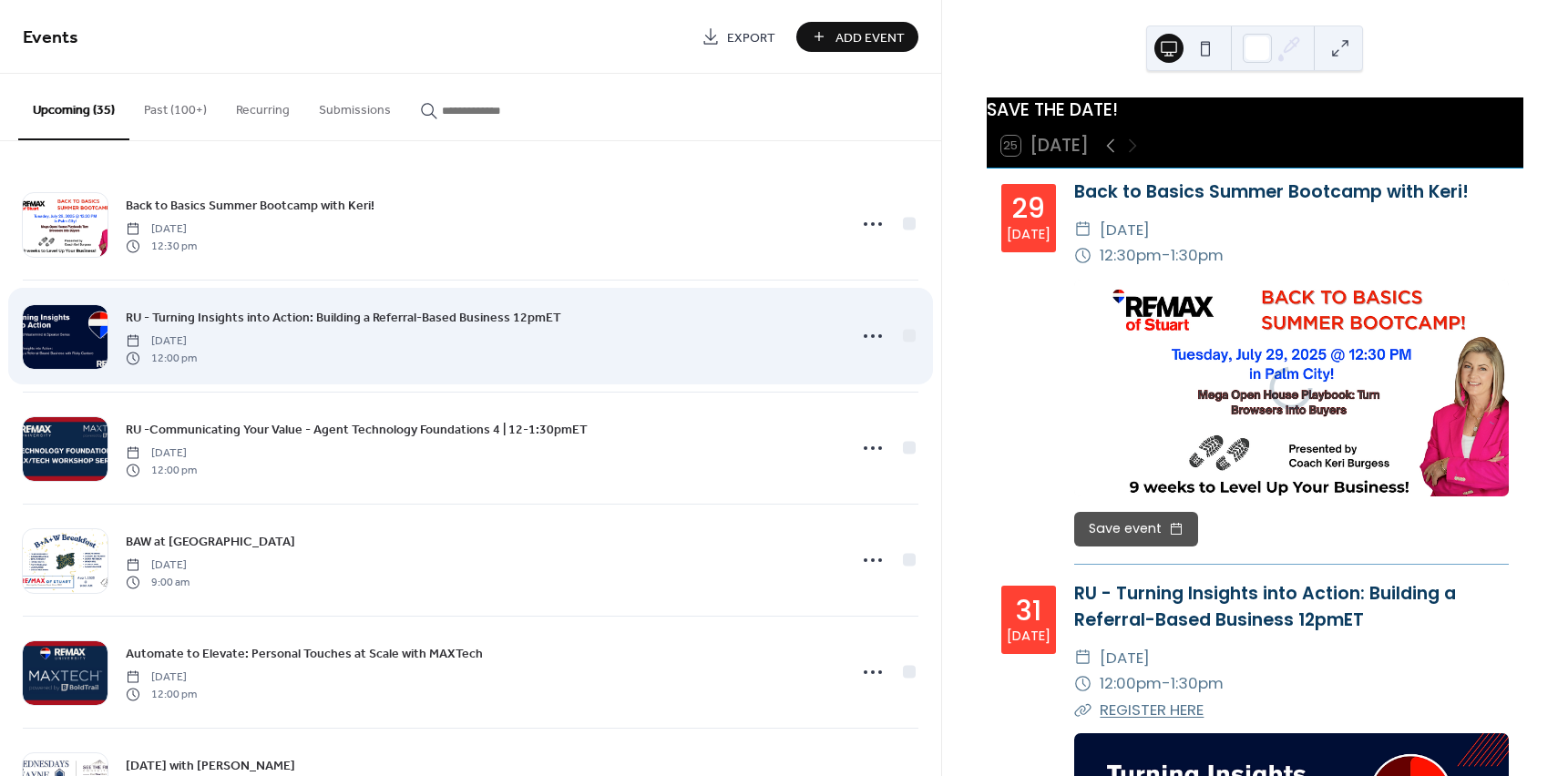 scroll, scrollTop: 0, scrollLeft: 0, axis: both 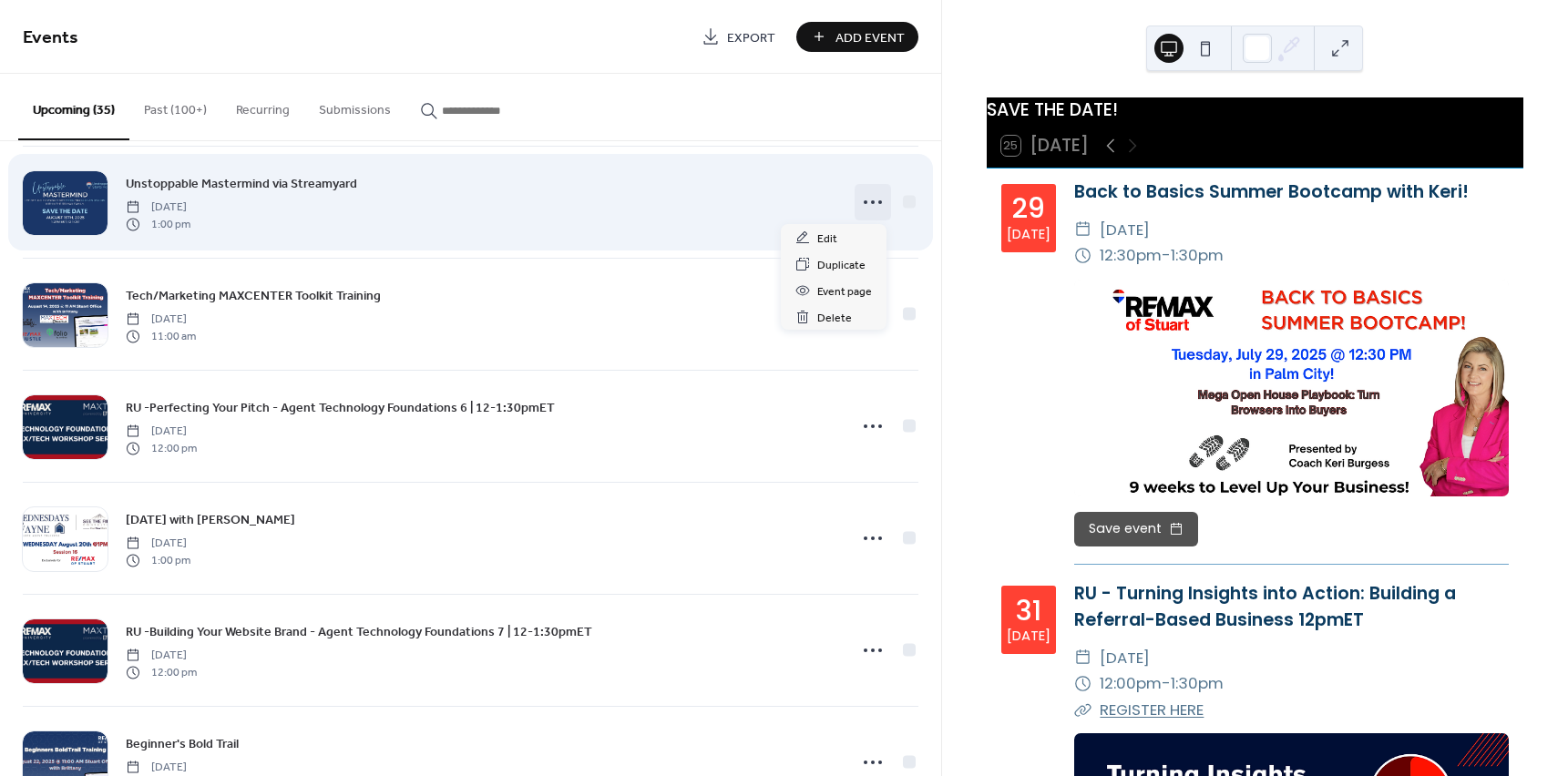 click 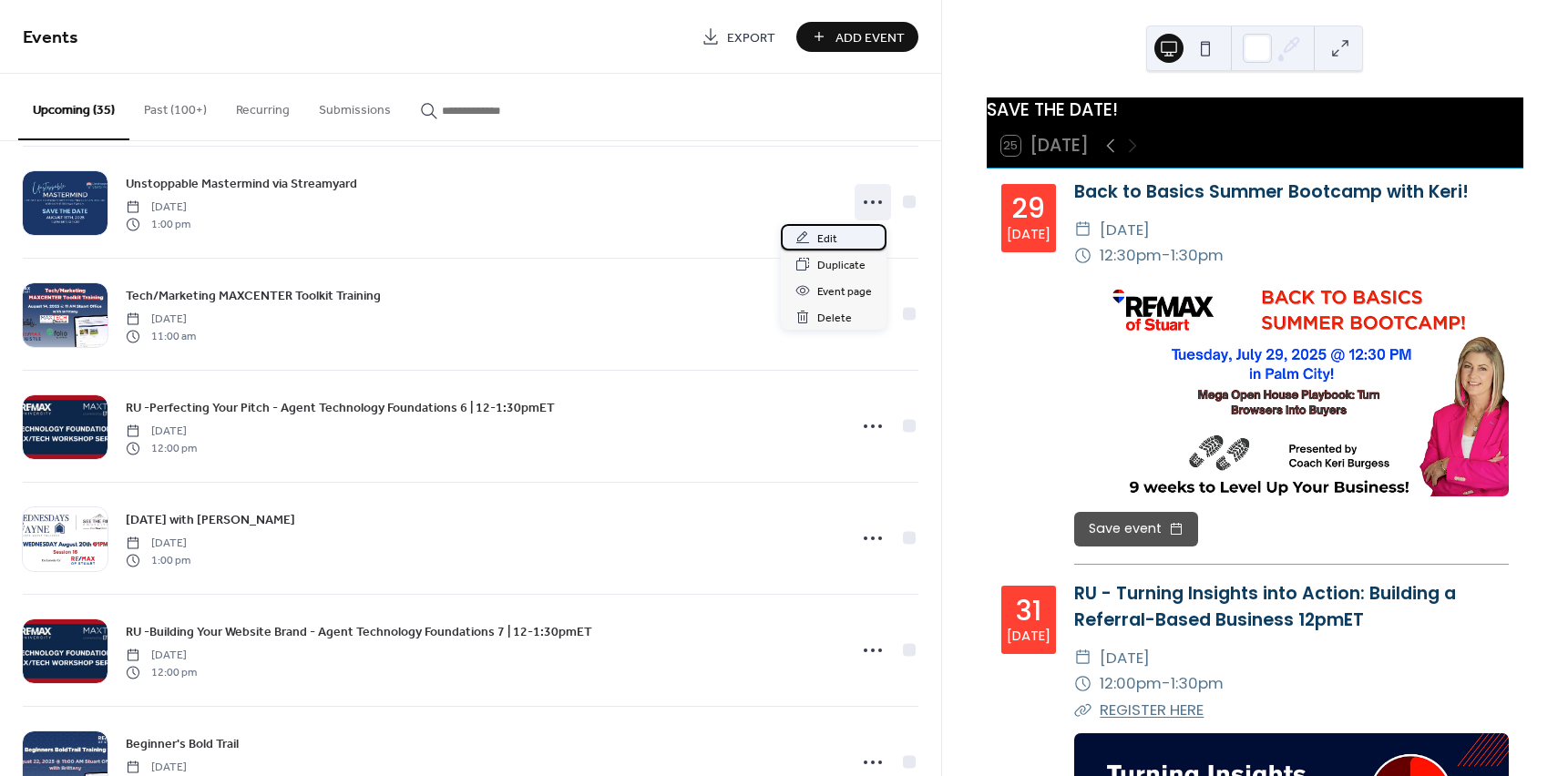 click on "Edit" at bounding box center [834, 237] 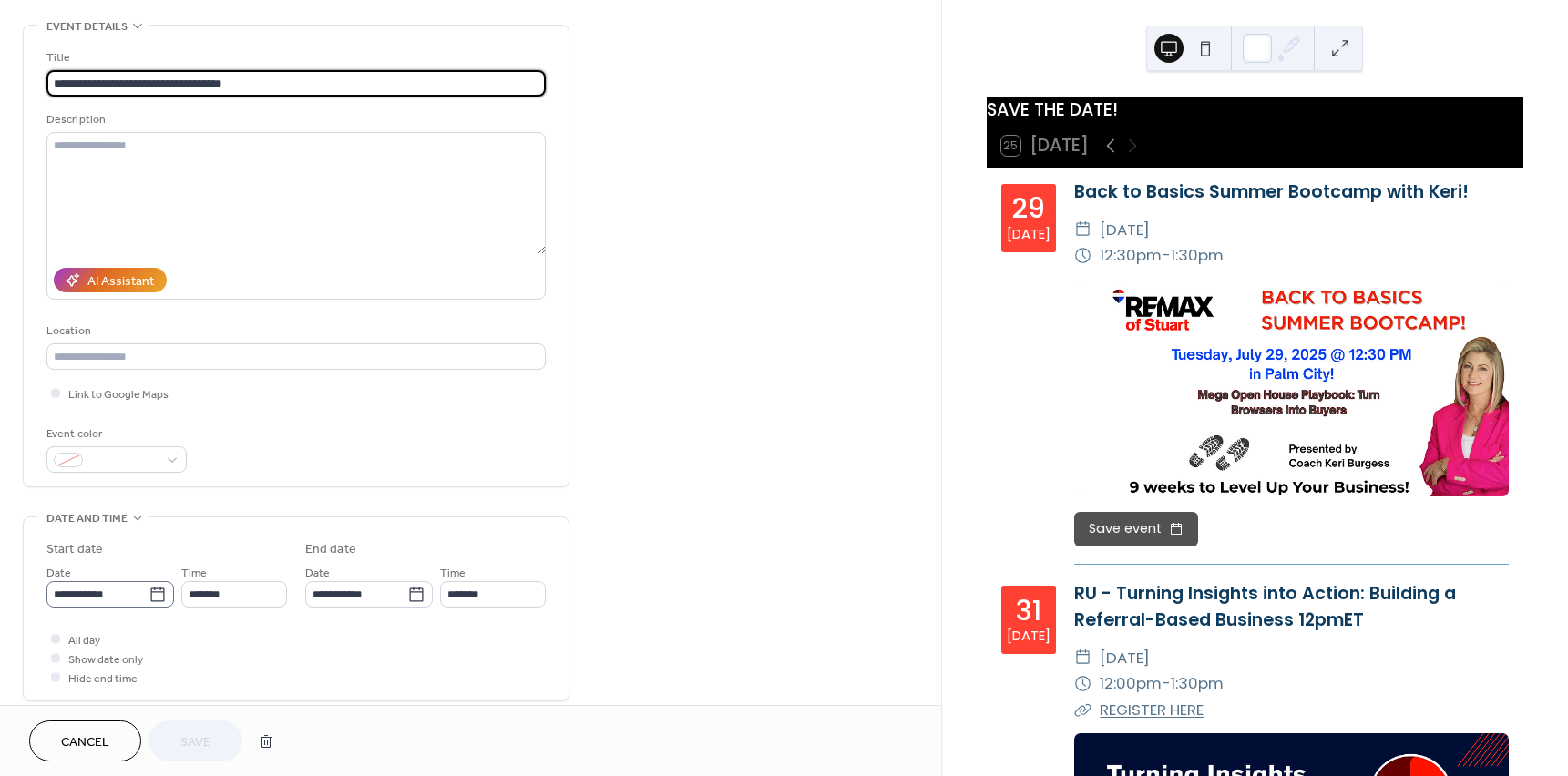 scroll, scrollTop: 364, scrollLeft: 0, axis: vertical 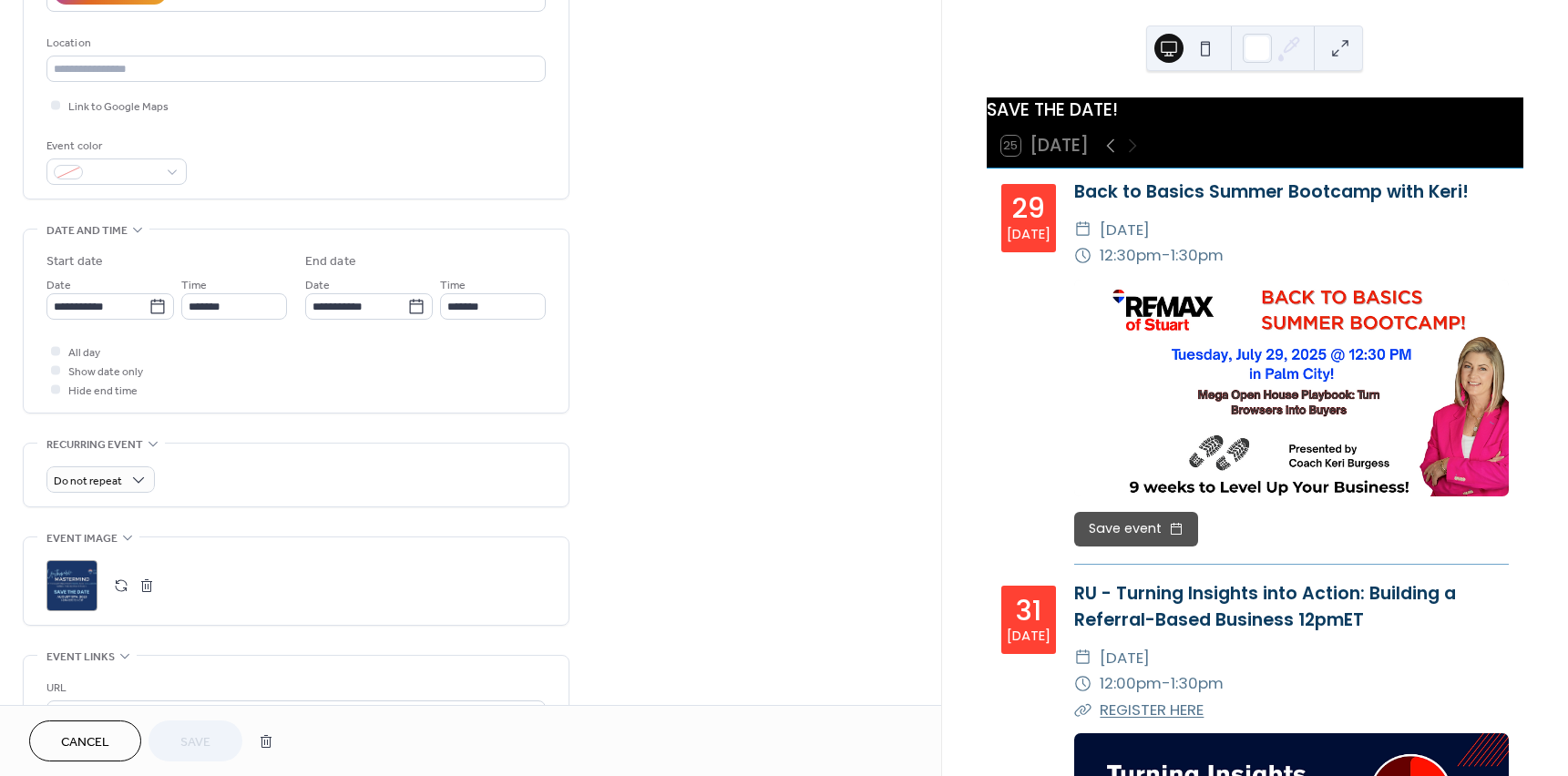 click at bounding box center [147, 586] 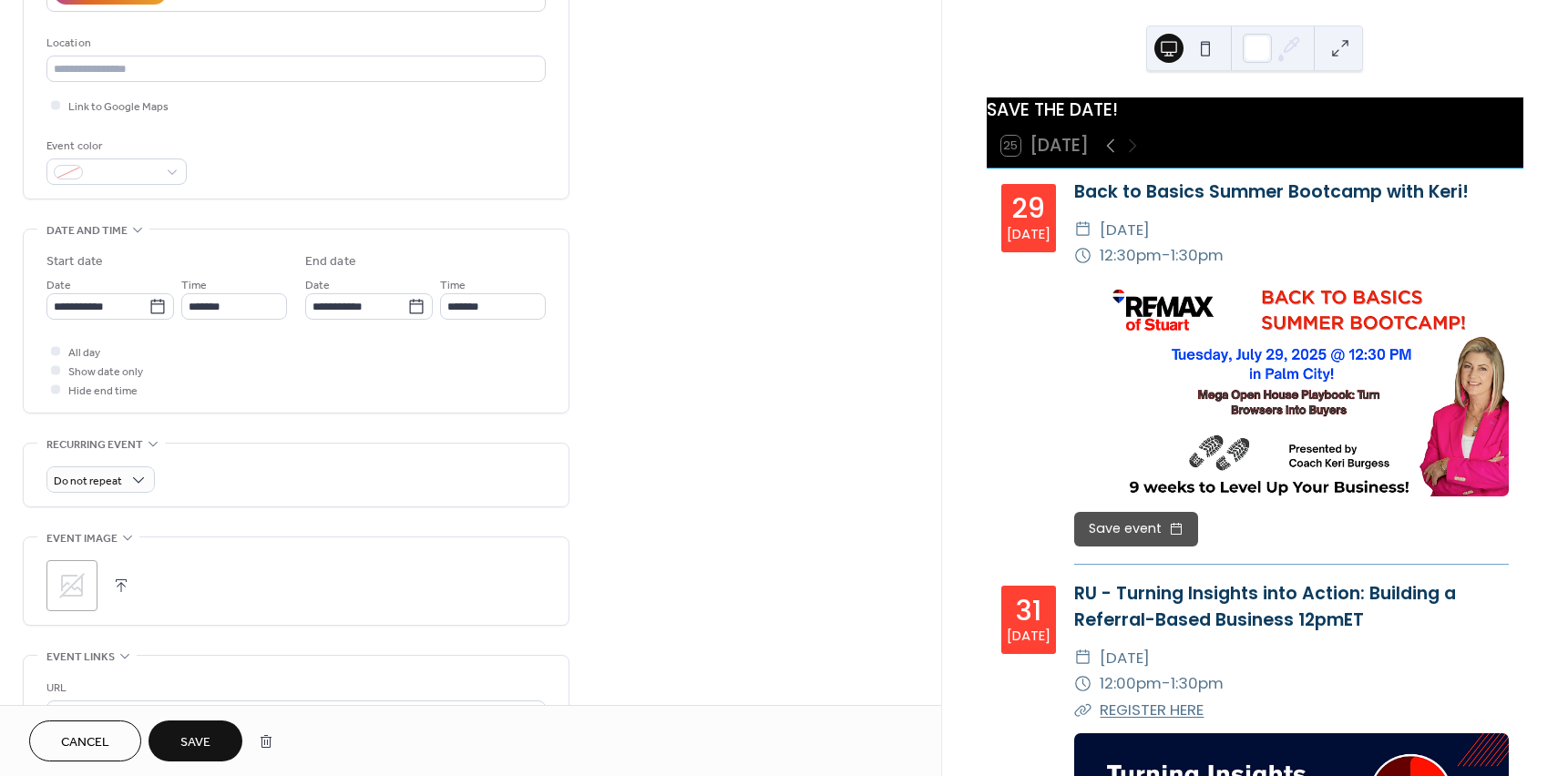 click at bounding box center (121, 586) 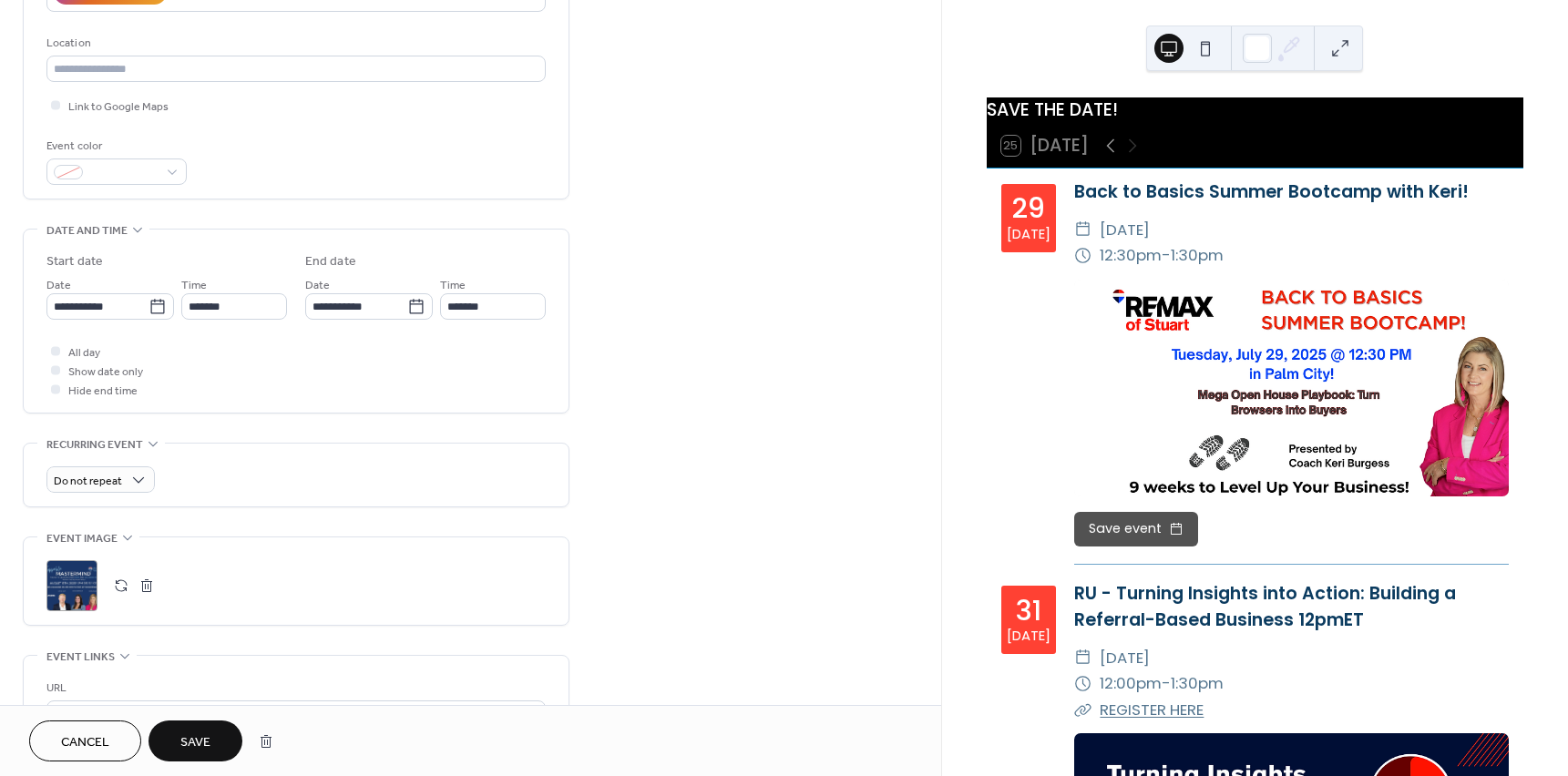 click on "Save" at bounding box center [195, 742] 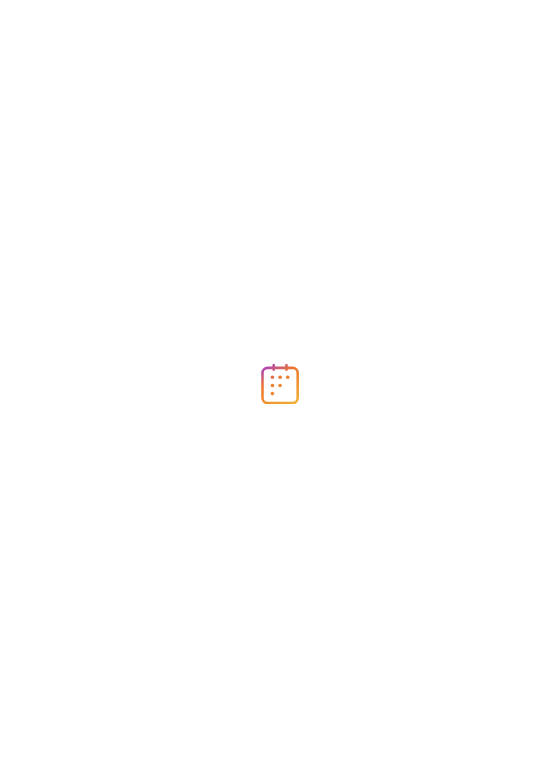 scroll, scrollTop: 0, scrollLeft: 0, axis: both 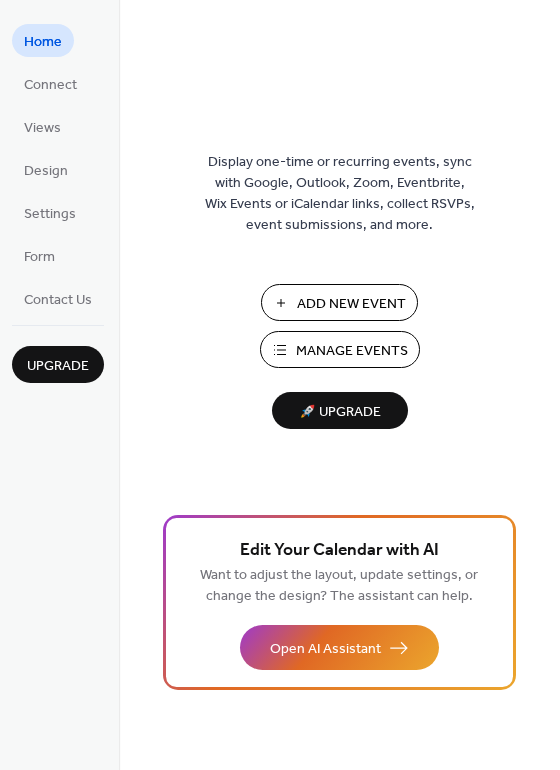 click on "Manage Events" at bounding box center (352, 351) 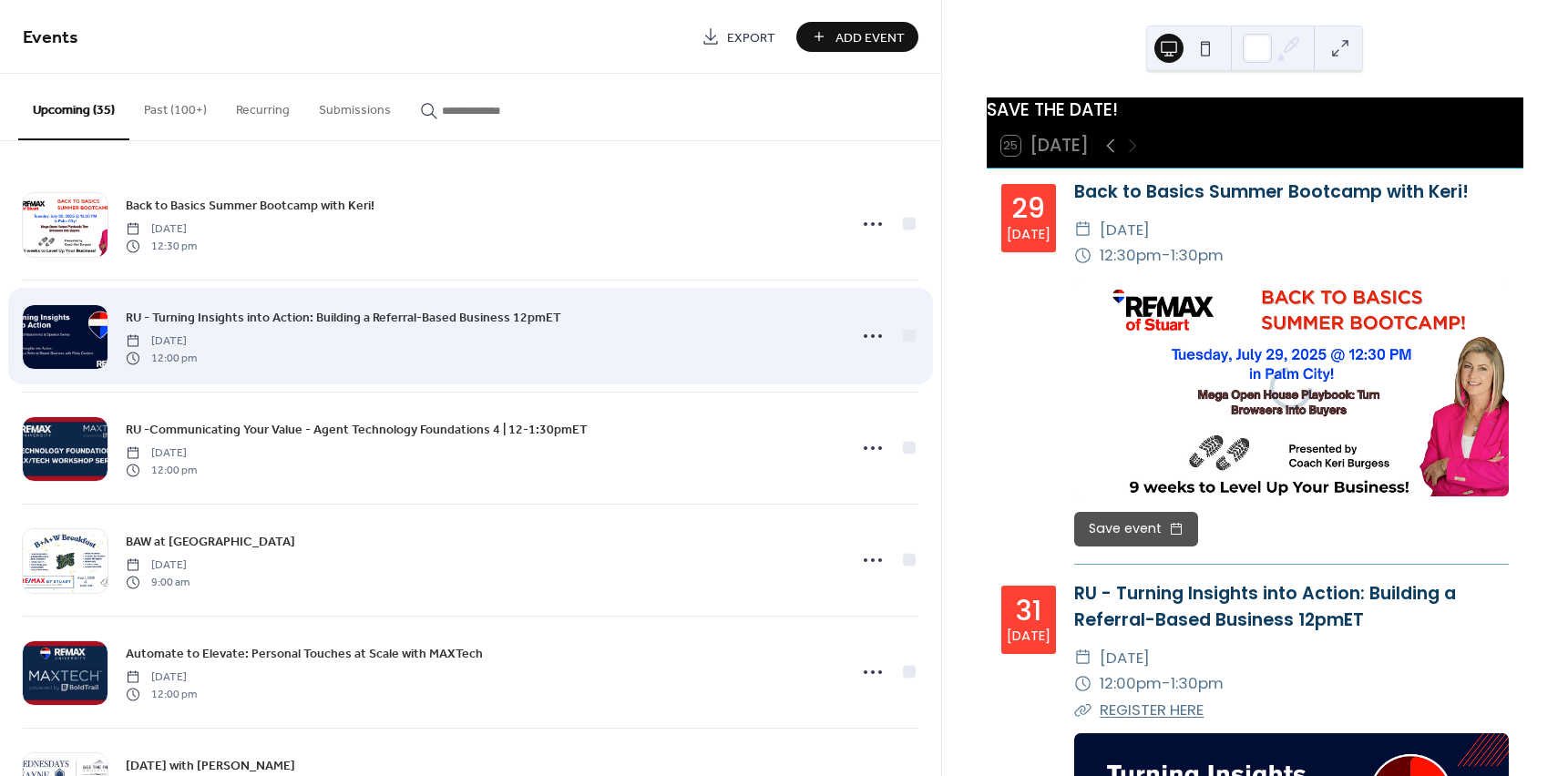 scroll, scrollTop: 0, scrollLeft: 0, axis: both 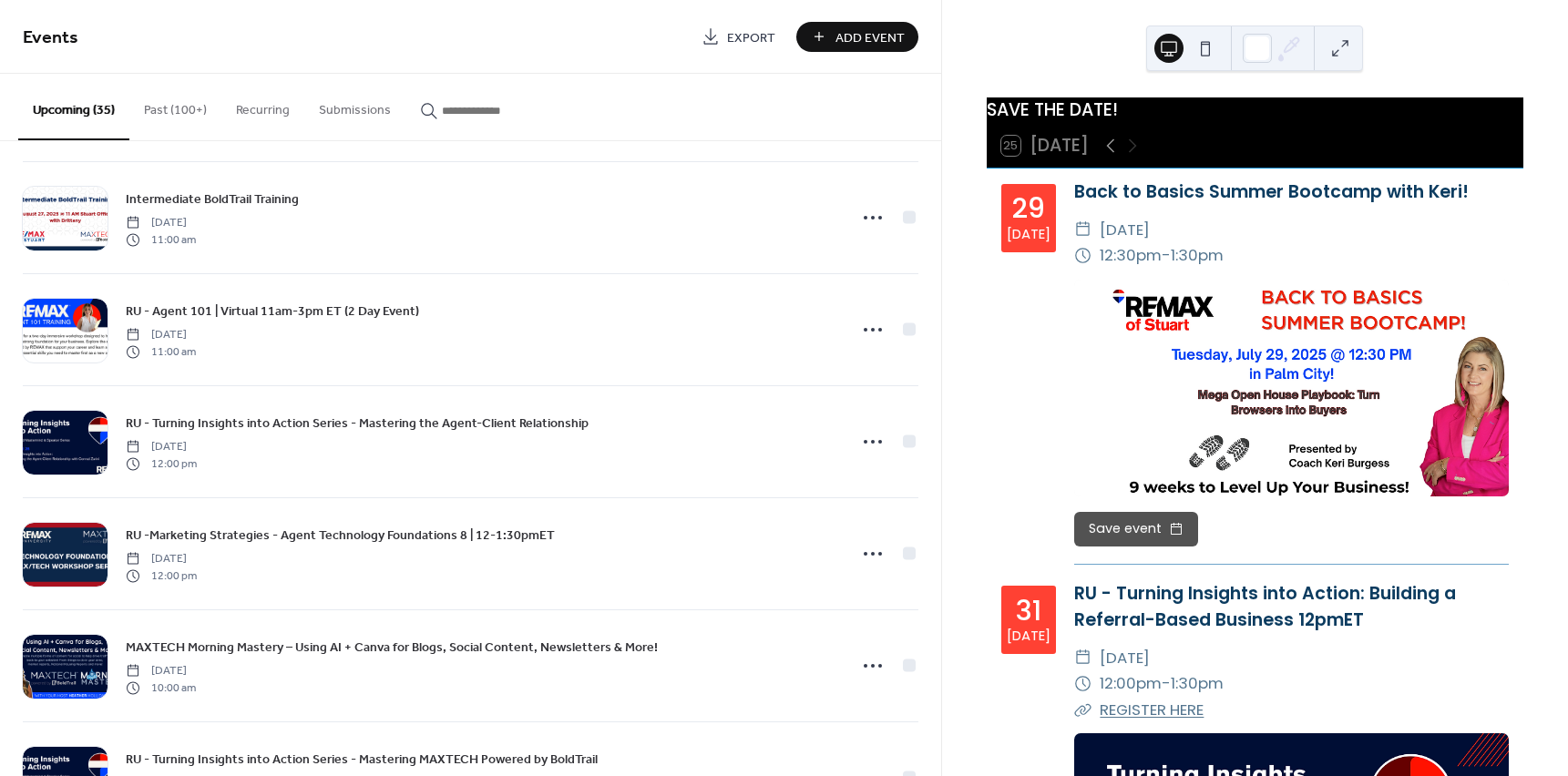click on "Add Event" at bounding box center (857, 36) 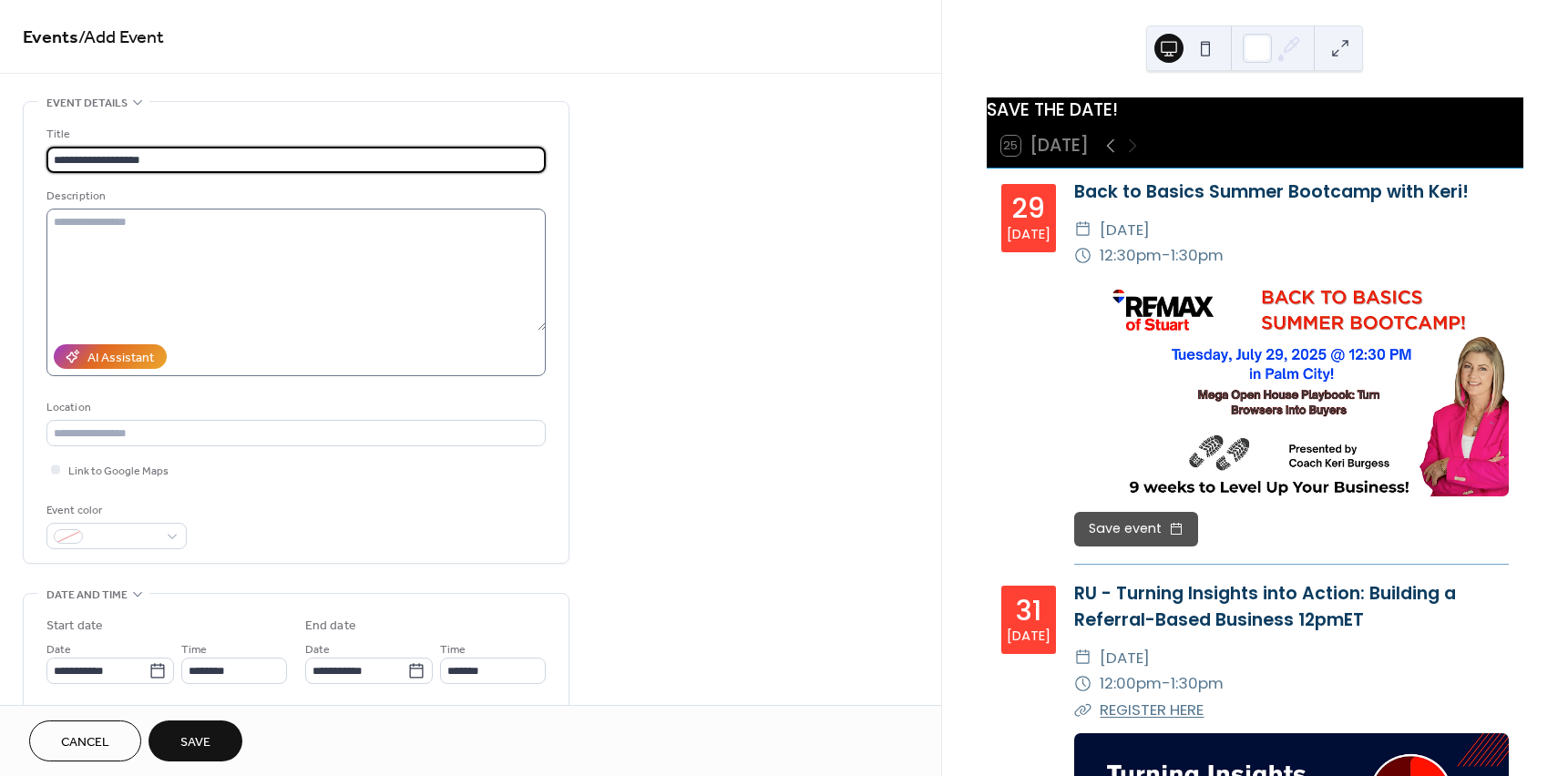 type on "**********" 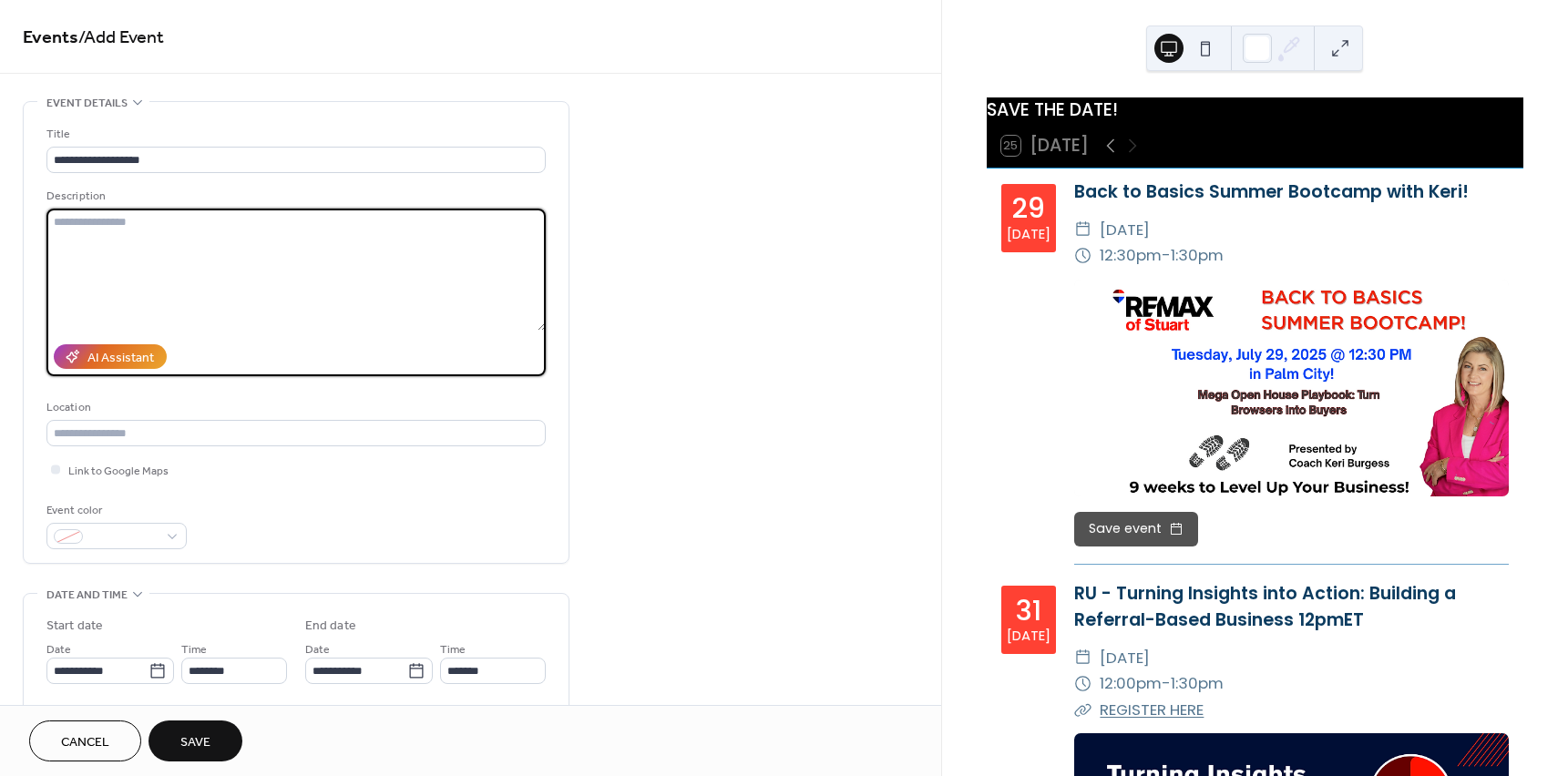 click at bounding box center [296, 270] 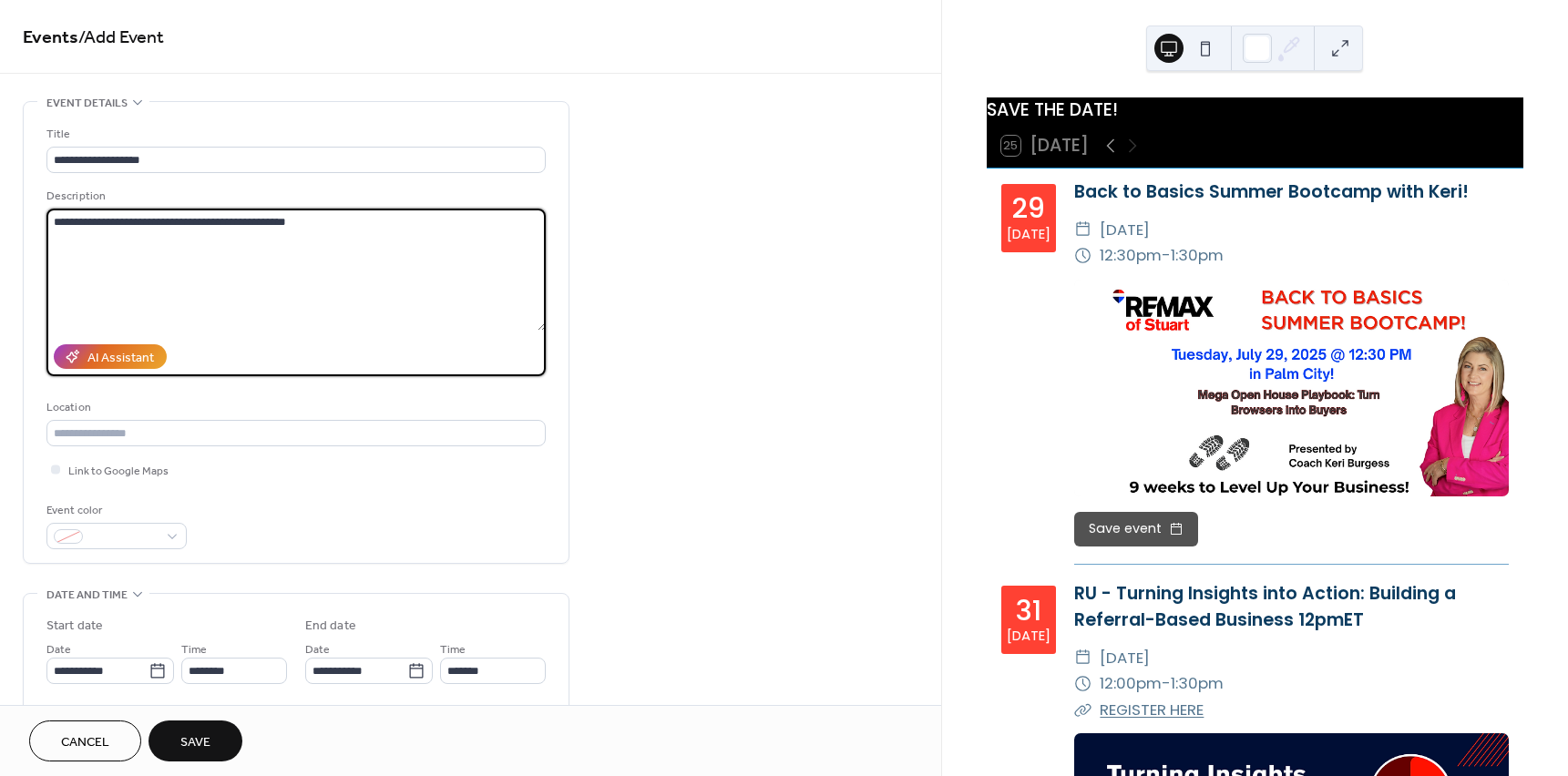 scroll, scrollTop: 182, scrollLeft: 0, axis: vertical 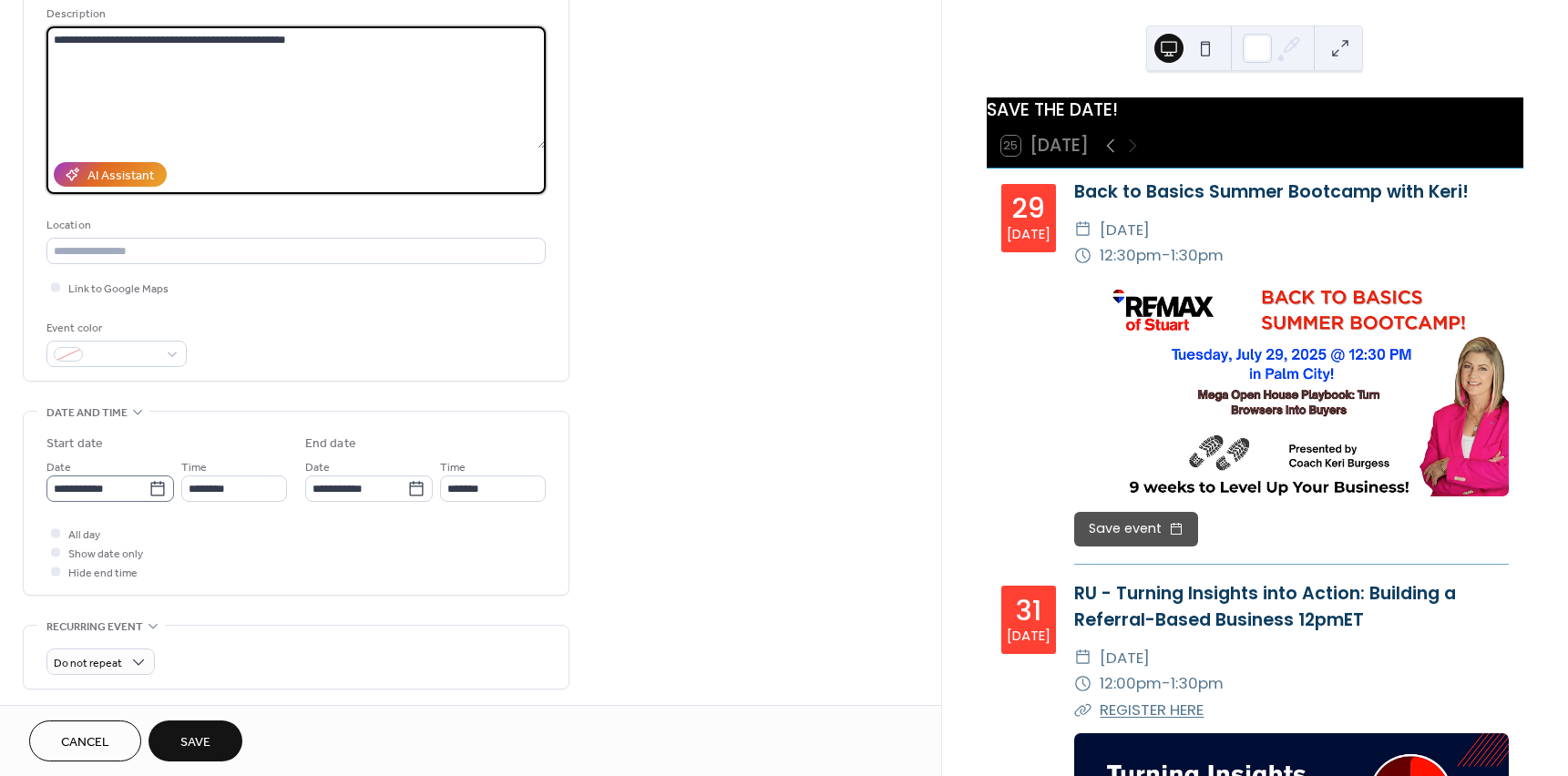 type on "**********" 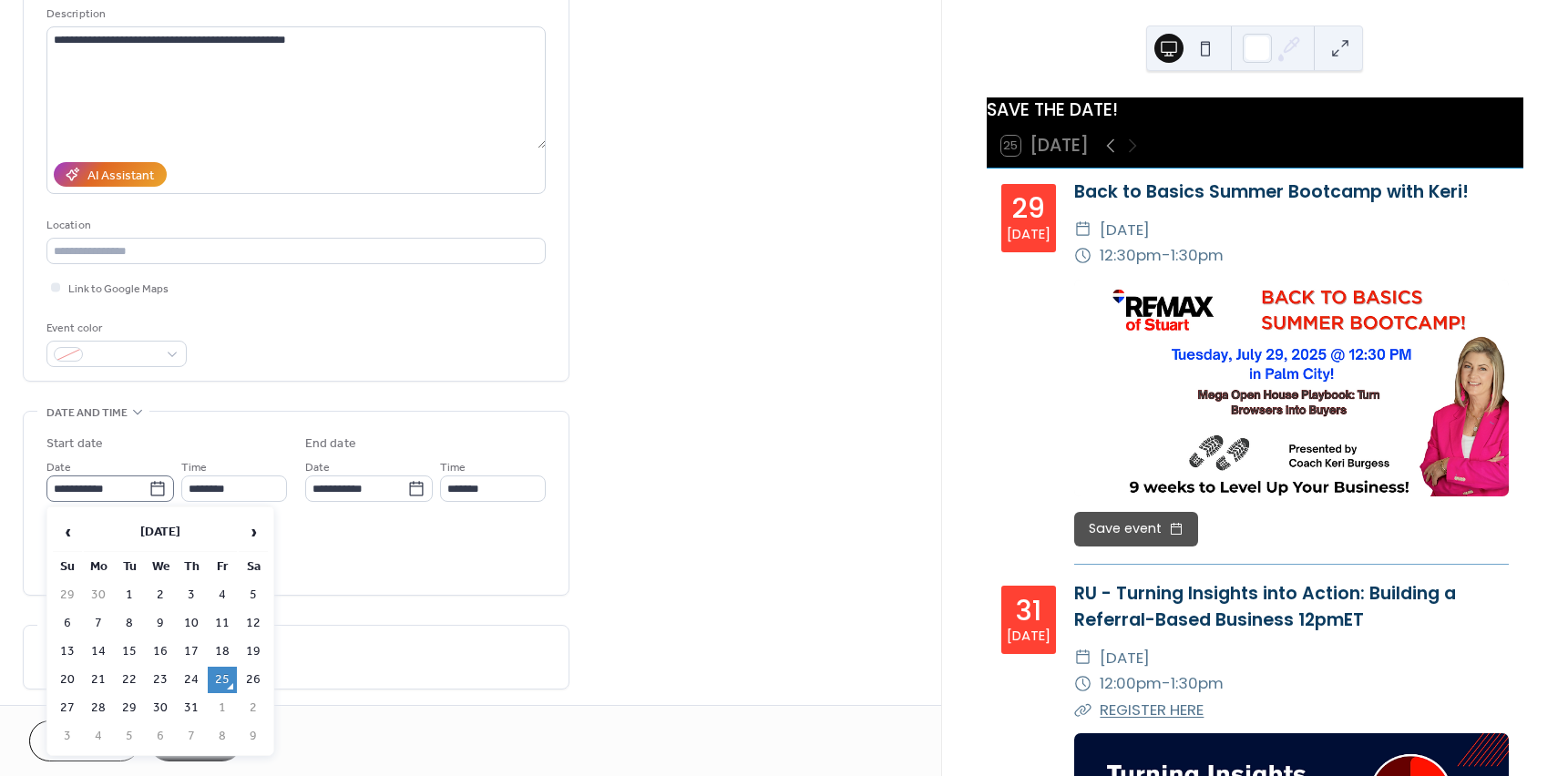 click 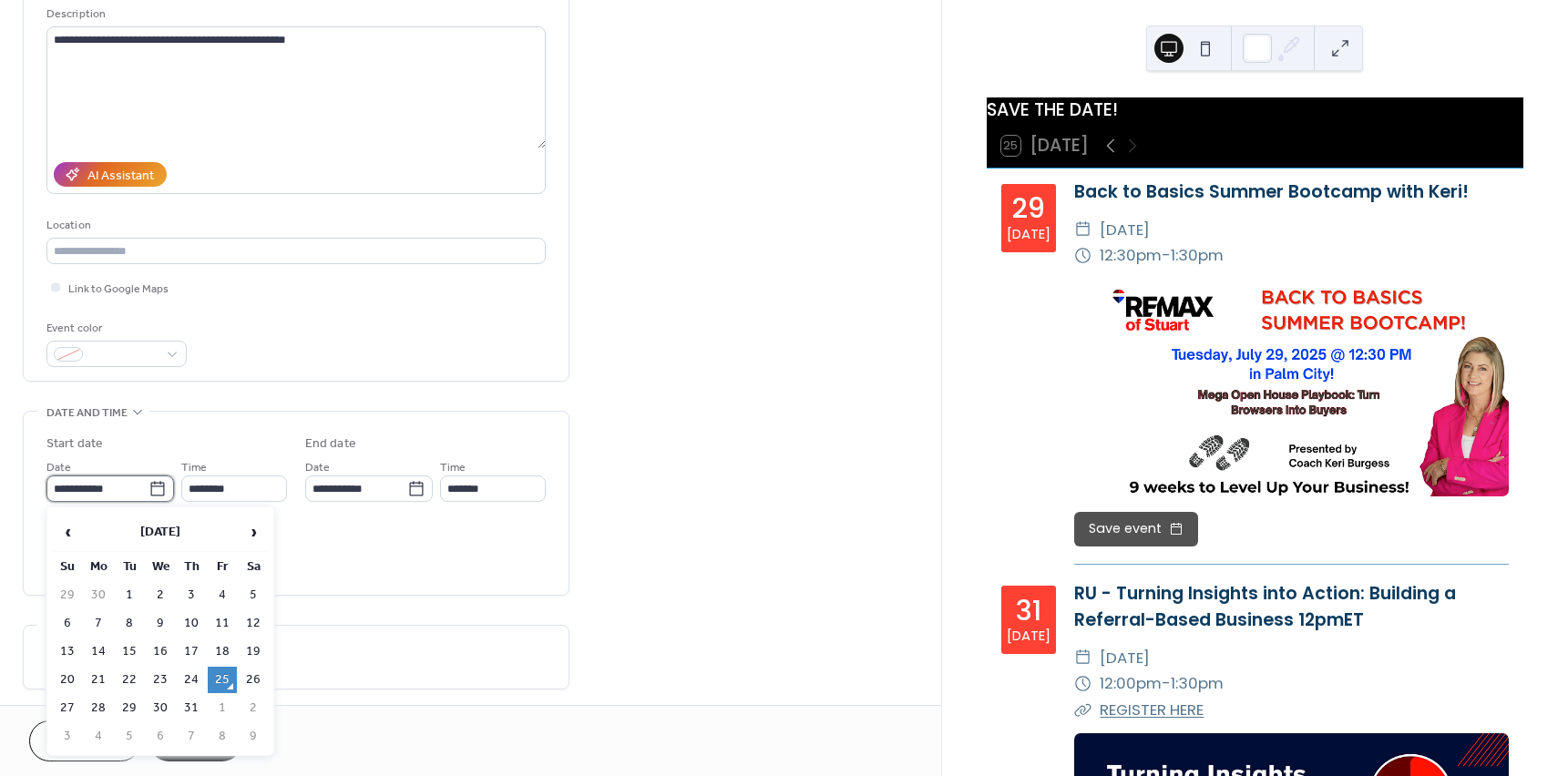 click on "**********" at bounding box center [97, 488] 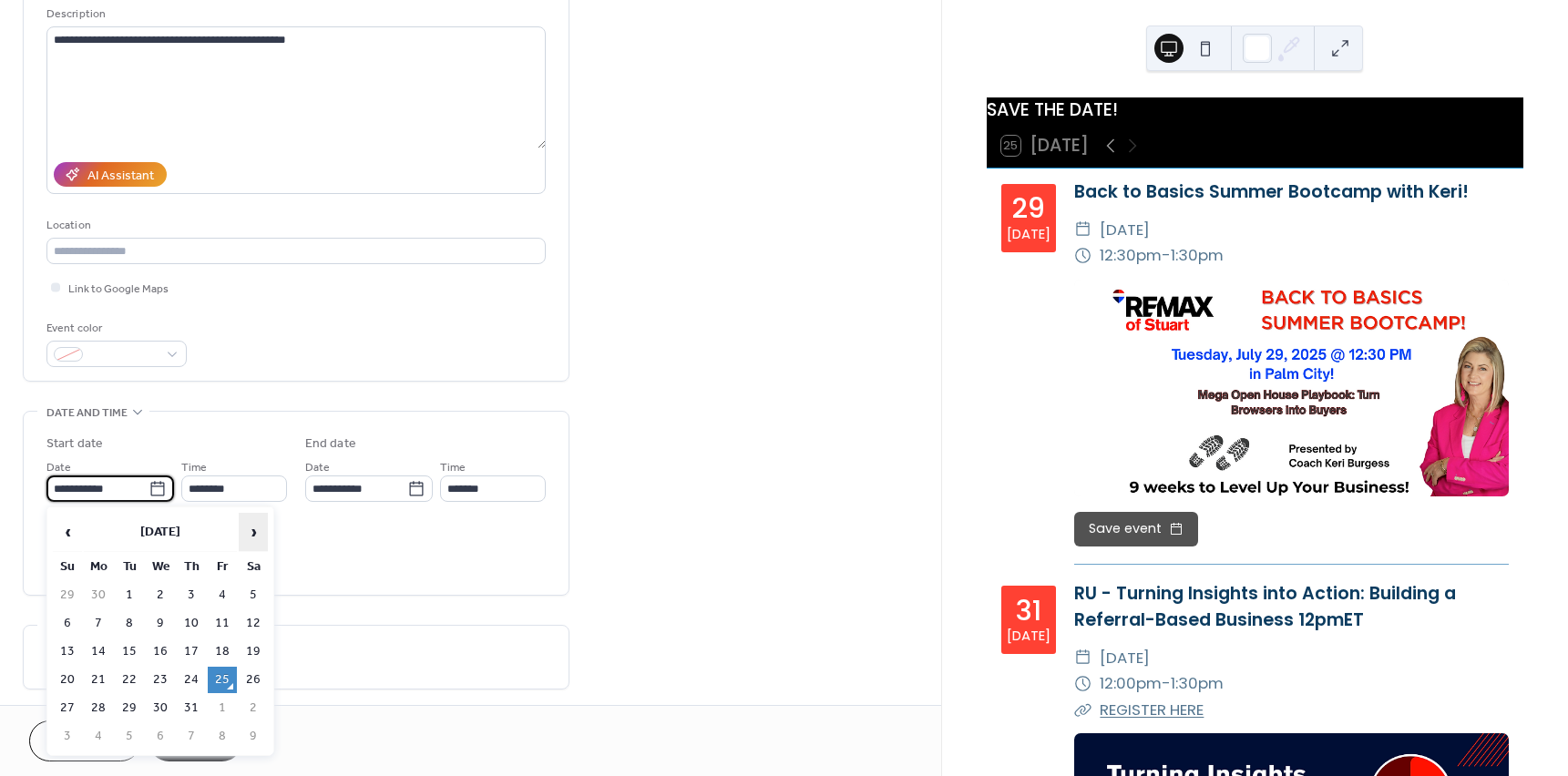 click on "›" at bounding box center (253, 532) 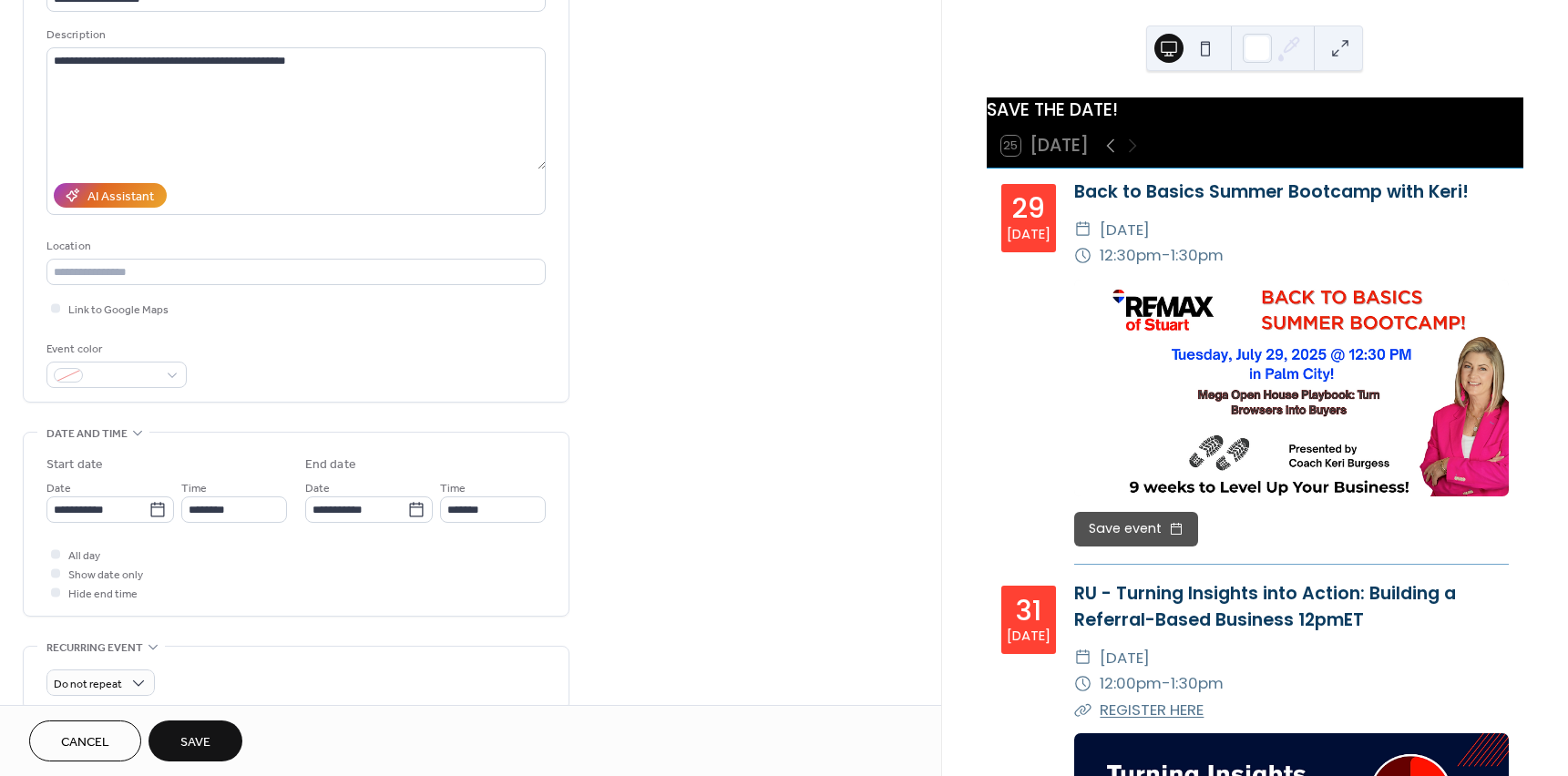 scroll, scrollTop: 546, scrollLeft: 0, axis: vertical 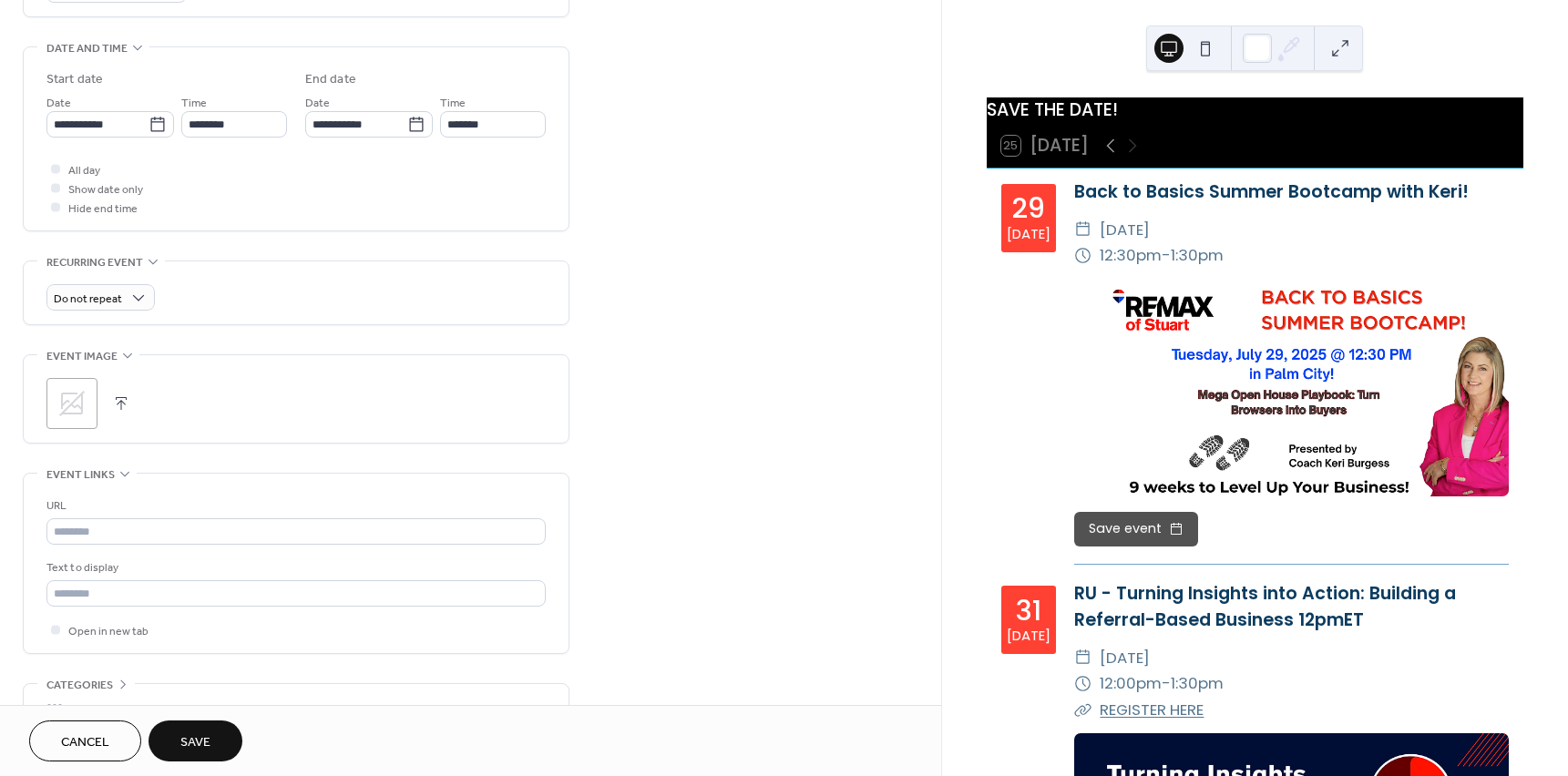 click at bounding box center (121, 403) 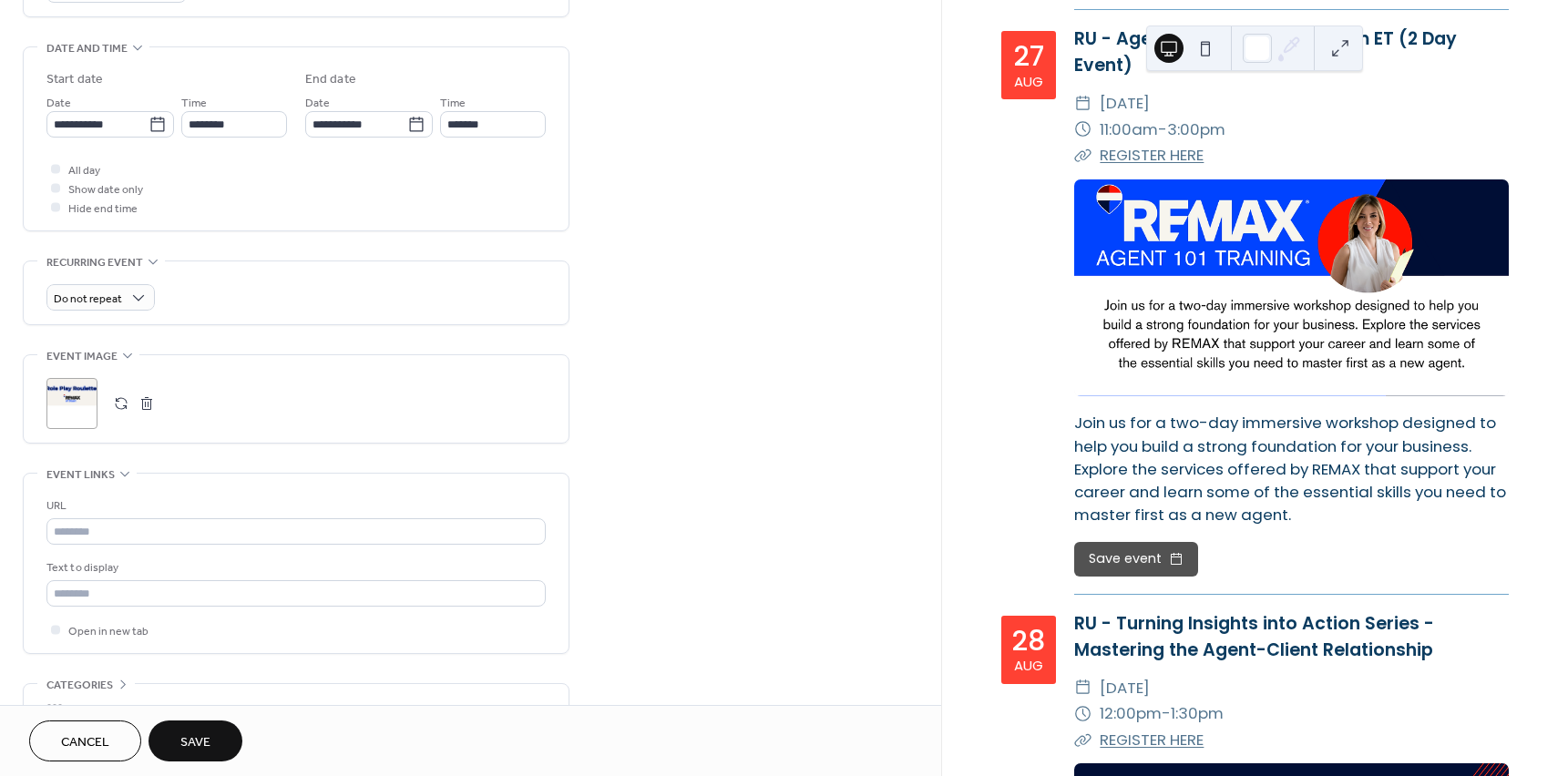 scroll, scrollTop: 11112, scrollLeft: 0, axis: vertical 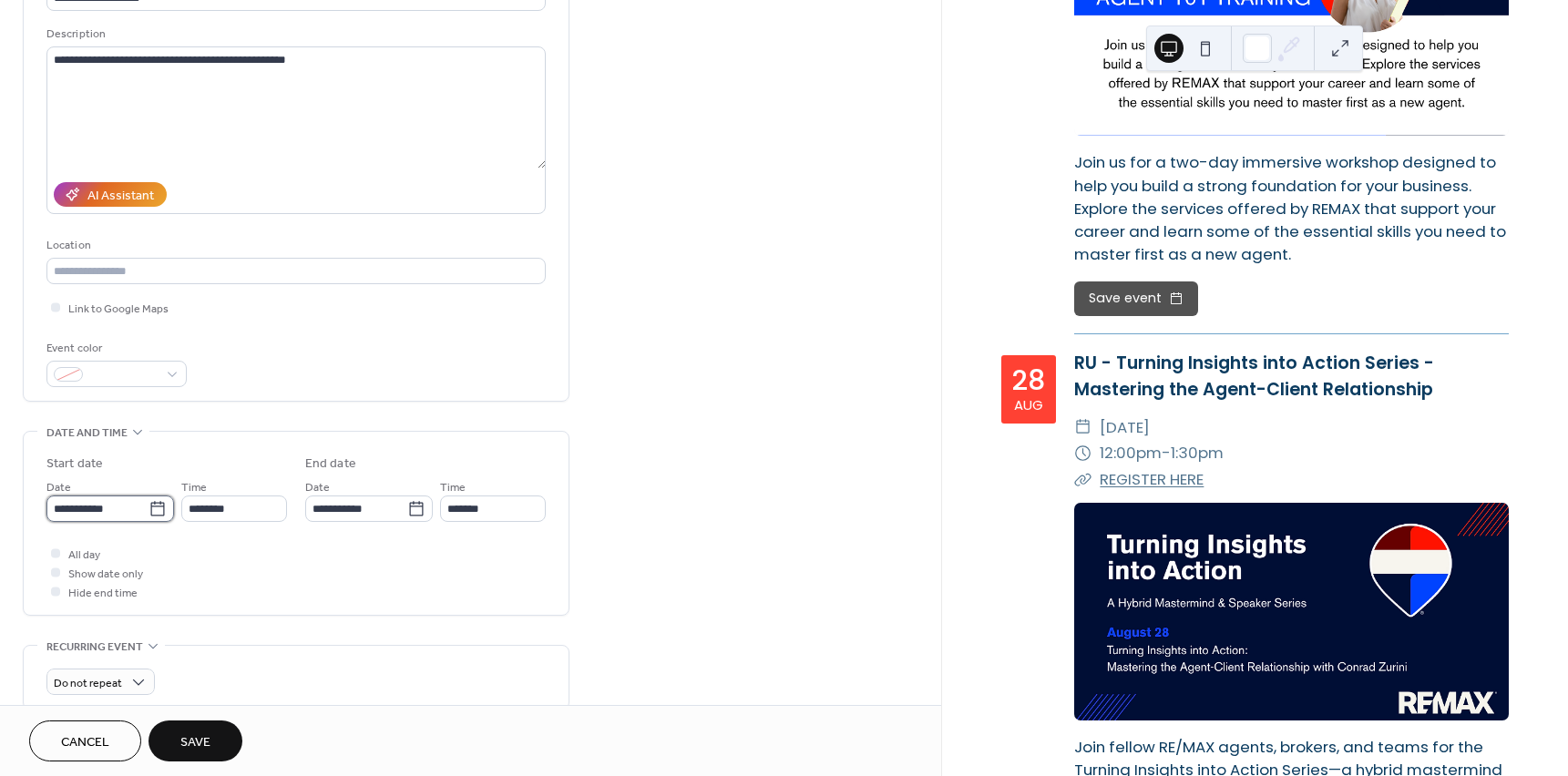 click on "**********" at bounding box center (97, 508) 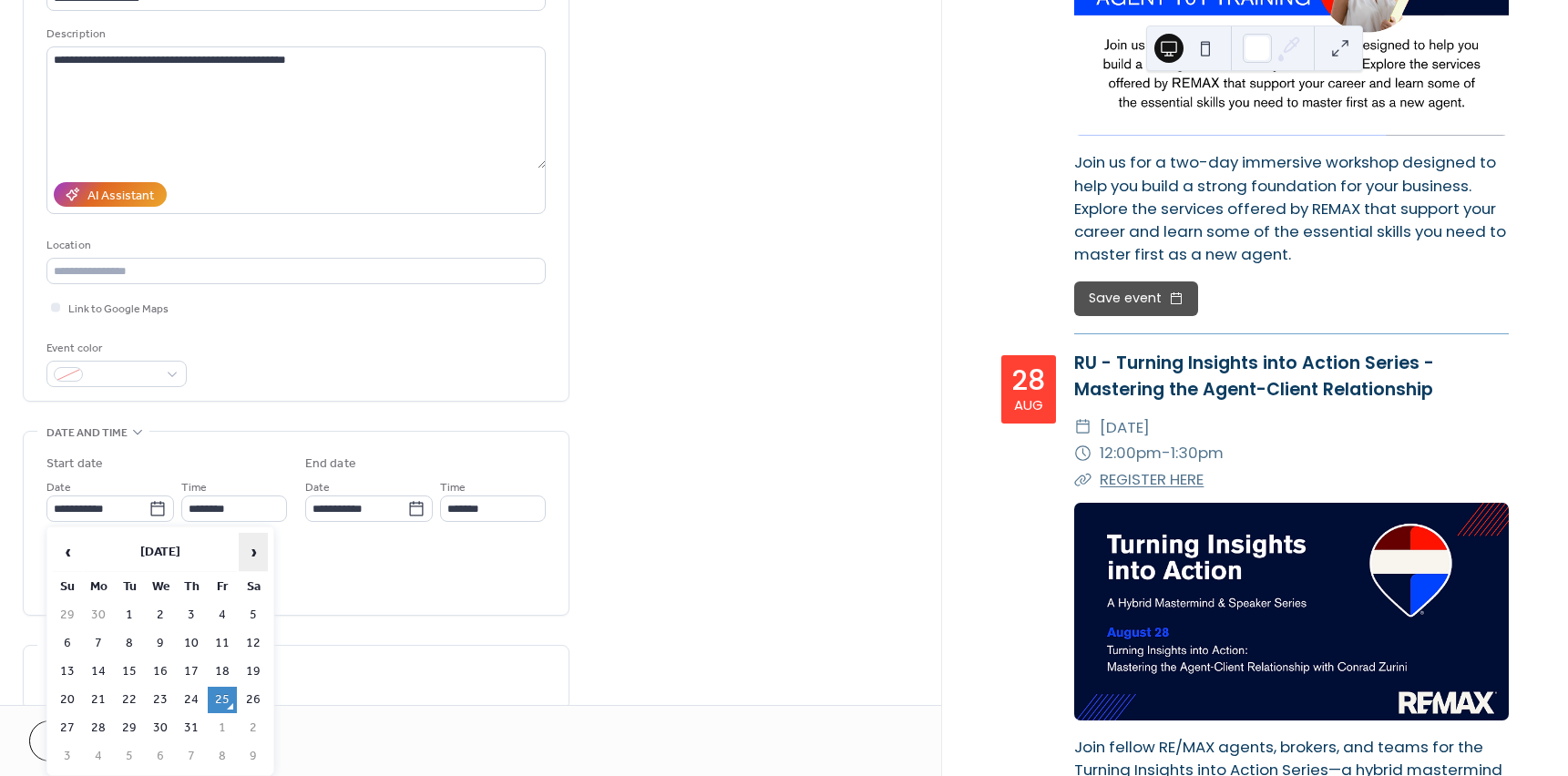 click on "›" at bounding box center [253, 552] 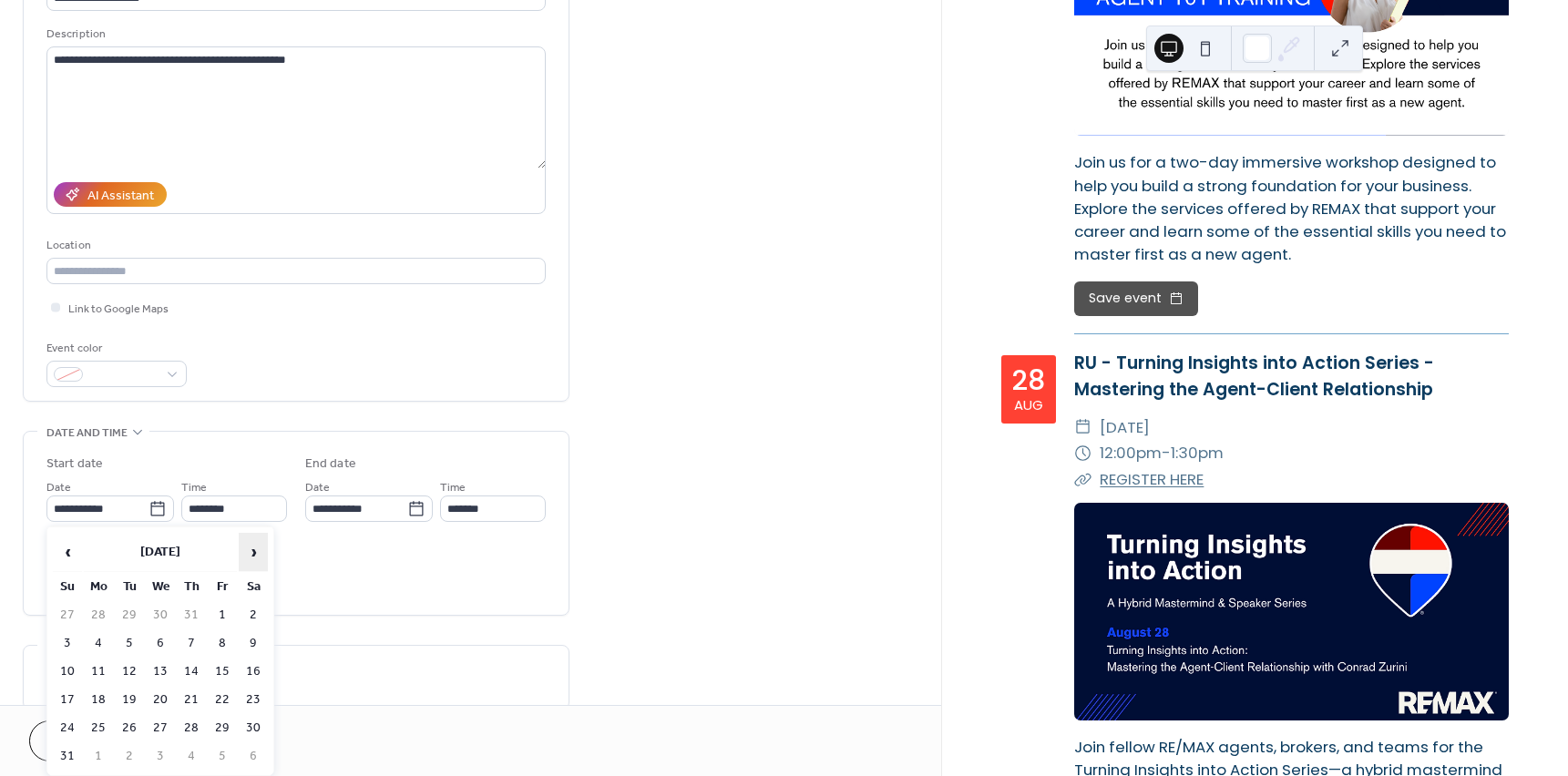 click on "›" at bounding box center (253, 552) 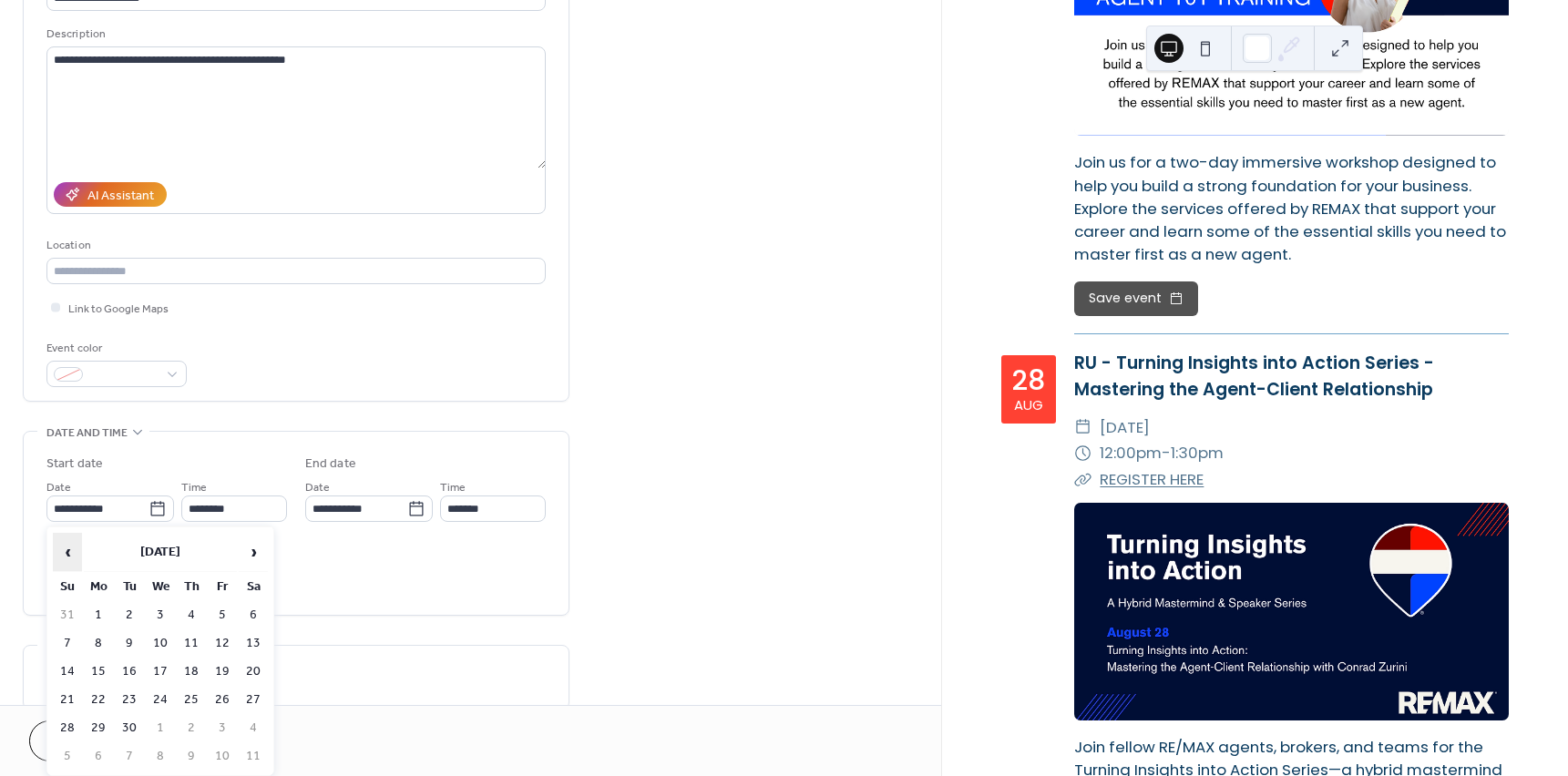 click on "‹" at bounding box center [67, 552] 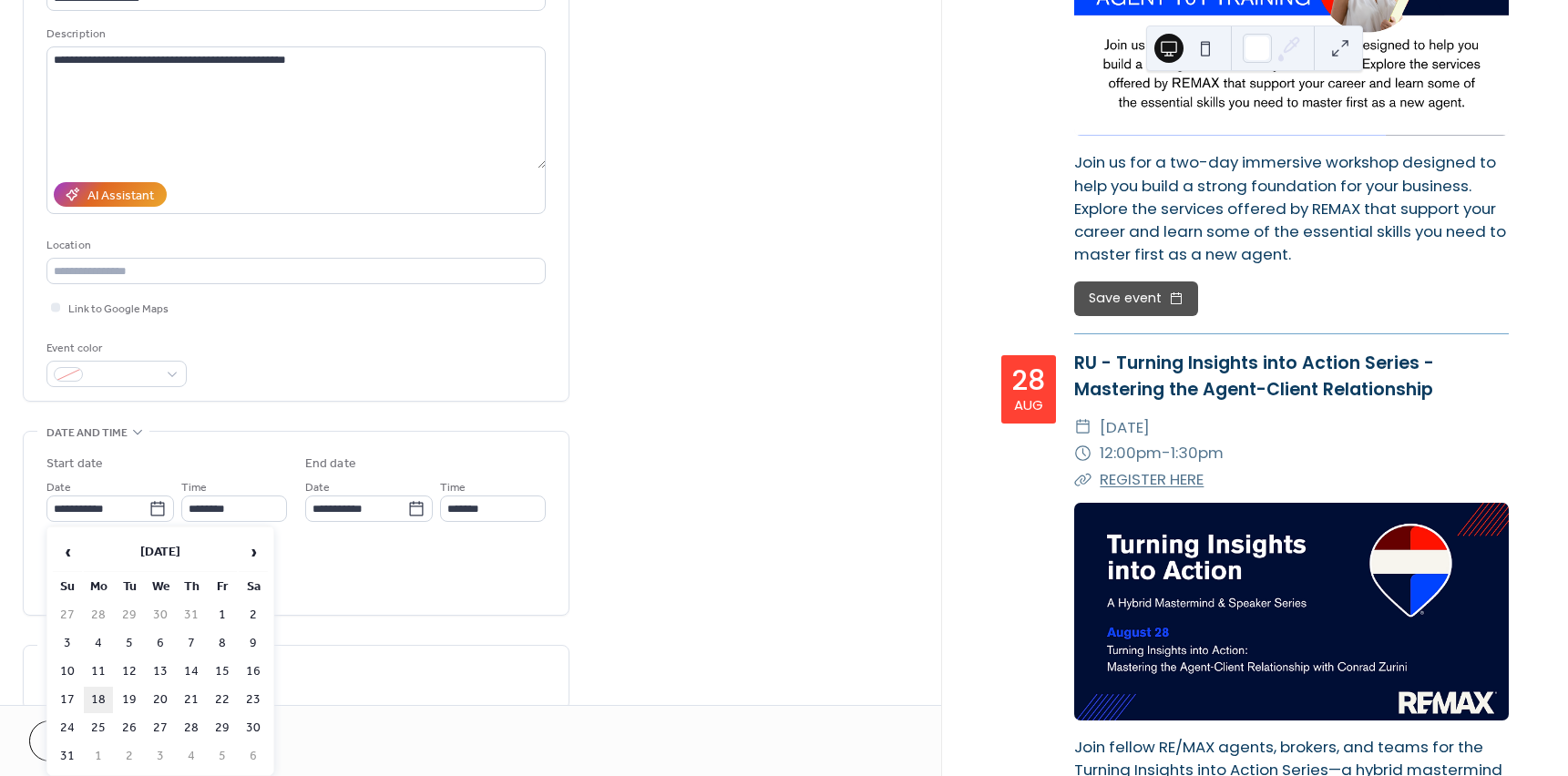 click on "18" at bounding box center [98, 699] 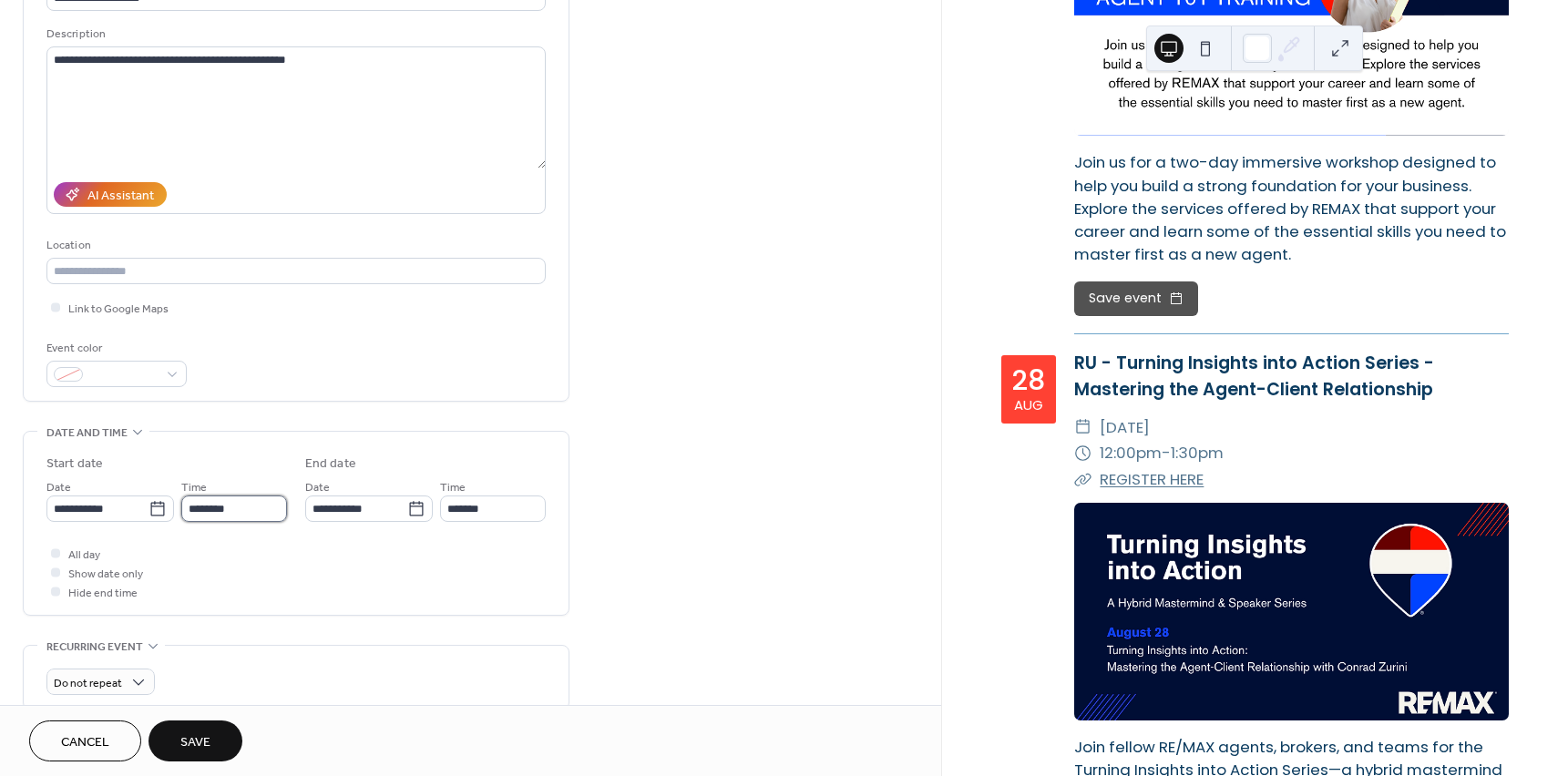 click on "********" at bounding box center [234, 508] 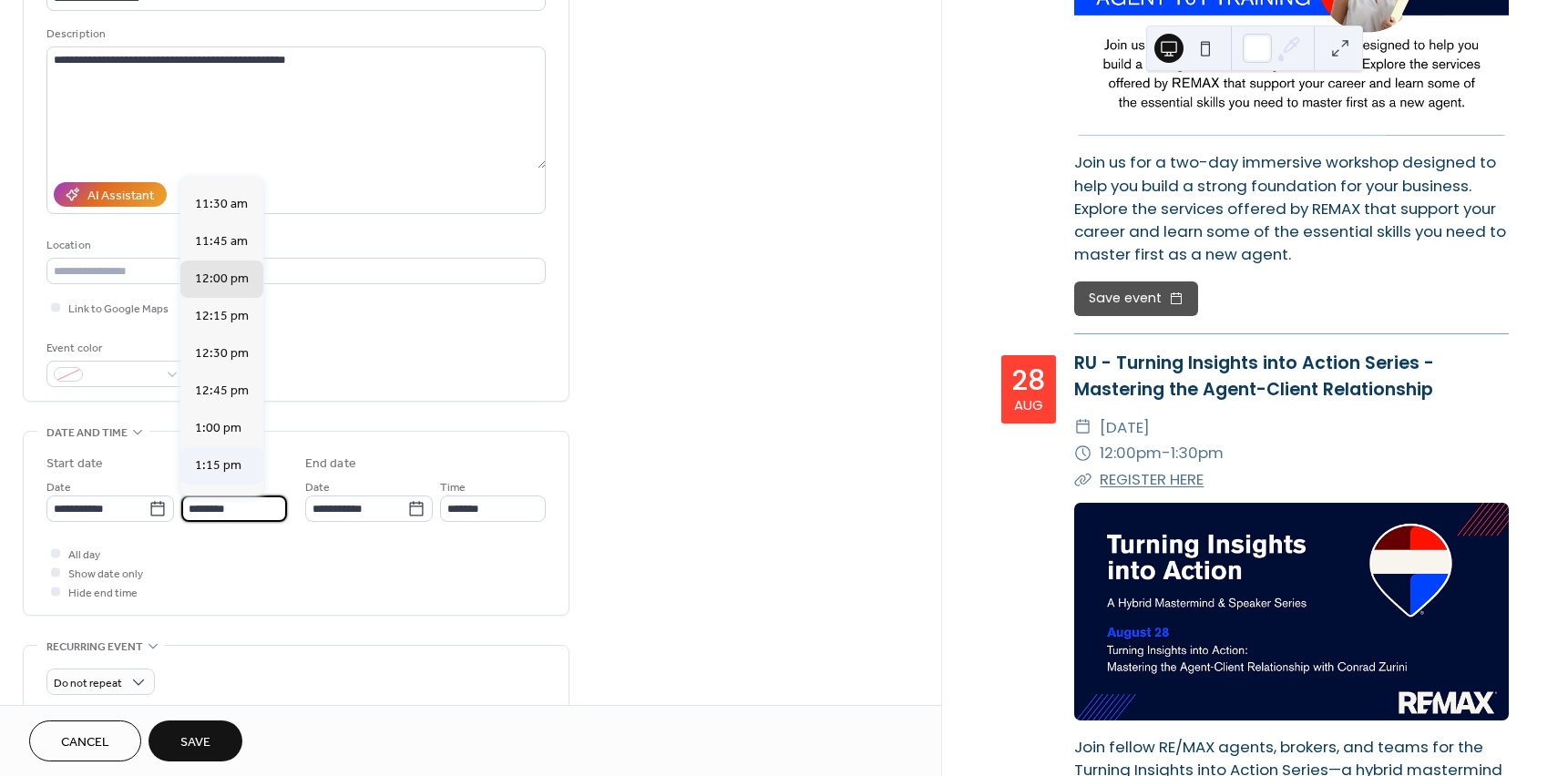scroll, scrollTop: 1519, scrollLeft: 0, axis: vertical 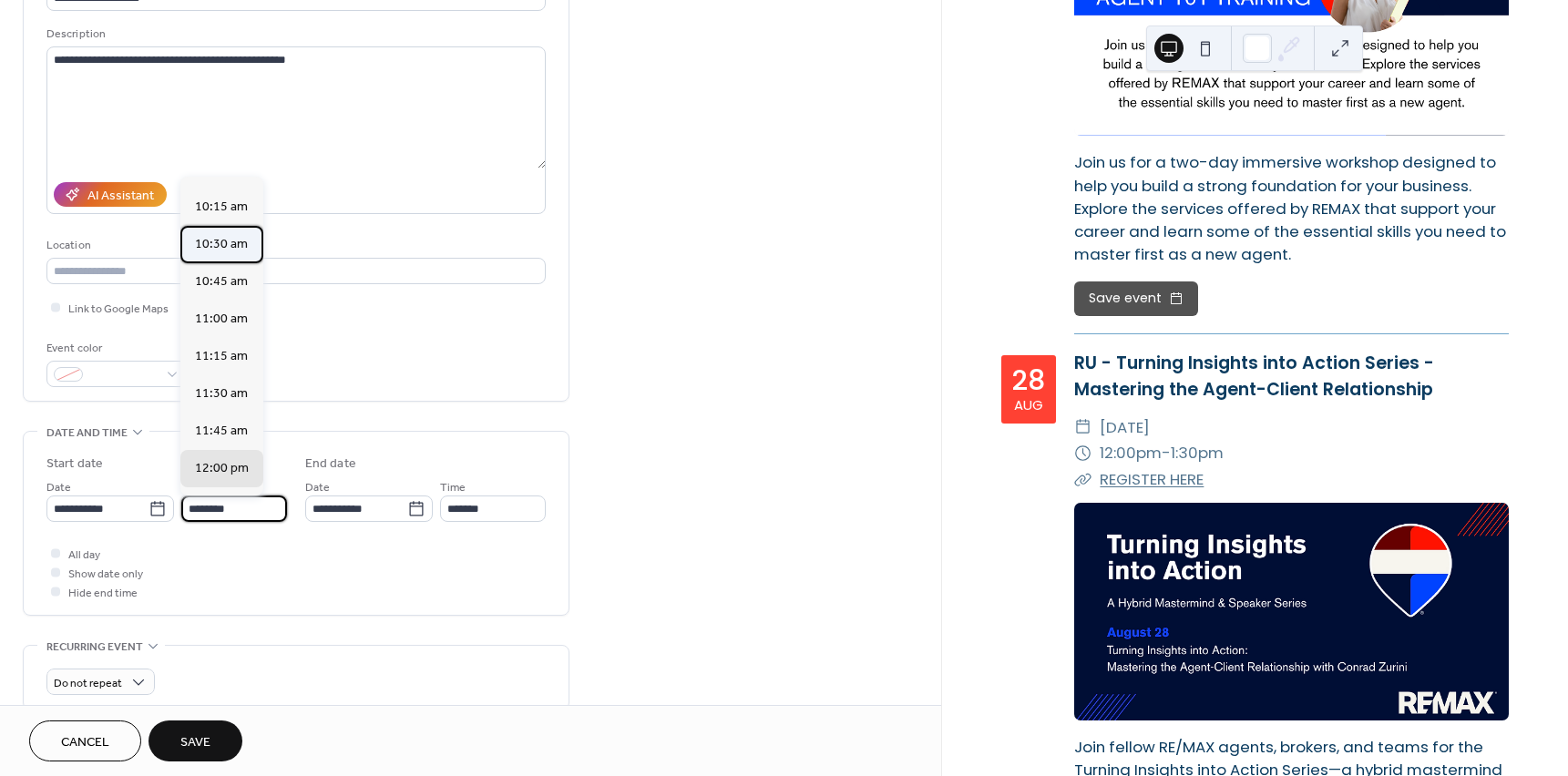 click on "10:30 am" at bounding box center [221, 244] 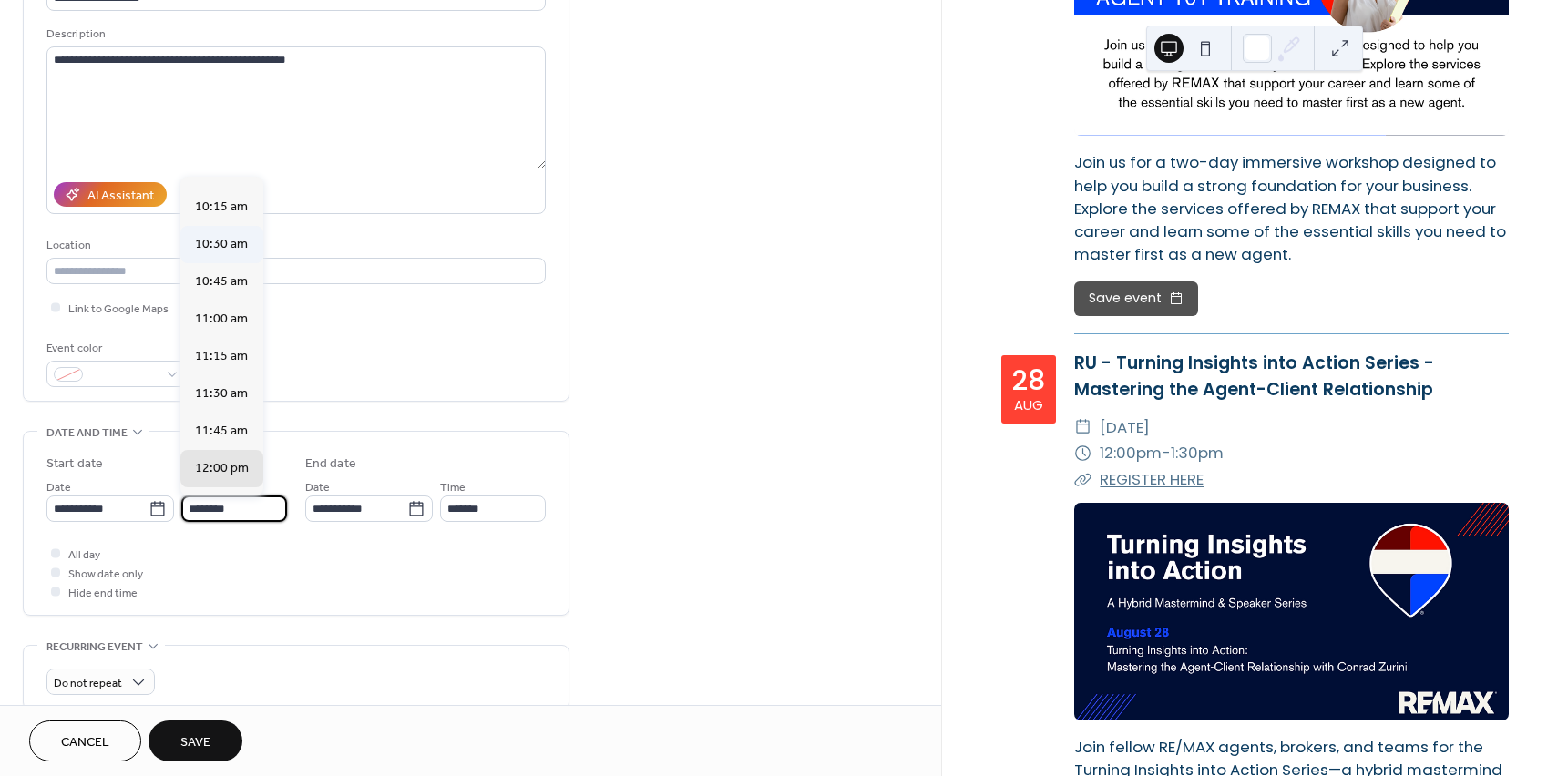 type on "********" 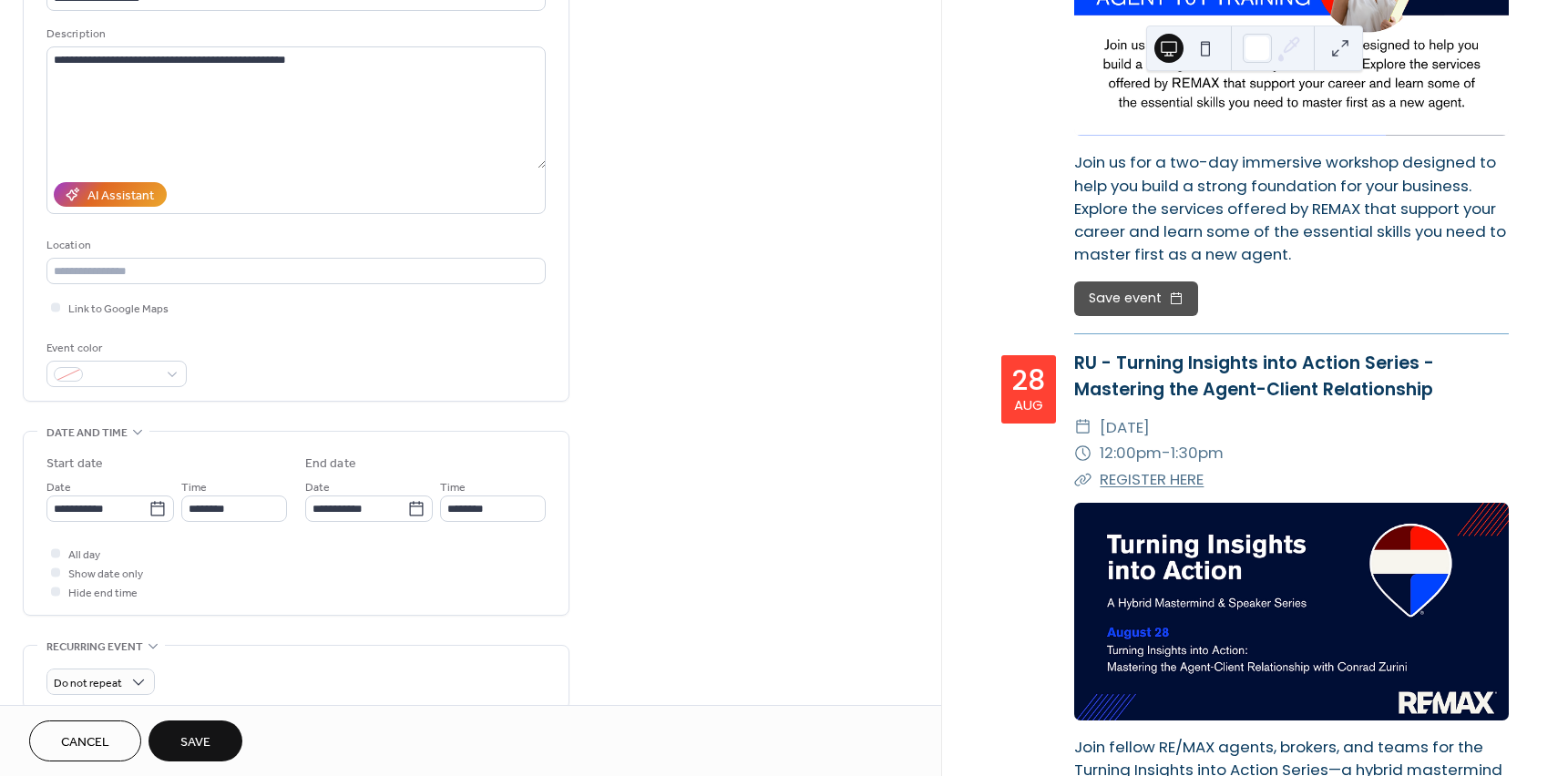 click on "Save" at bounding box center (195, 742) 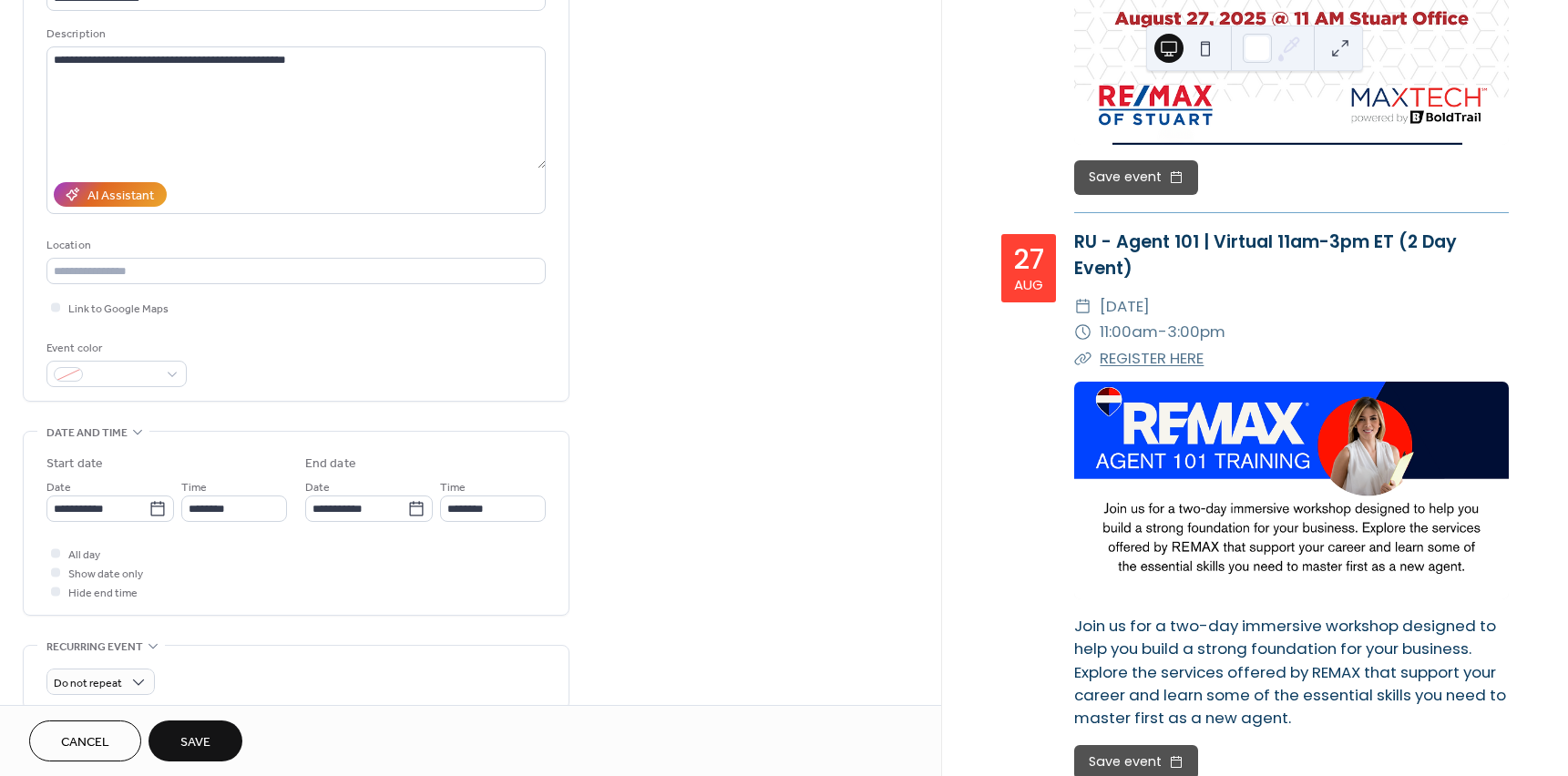 scroll, scrollTop: 11549, scrollLeft: 0, axis: vertical 